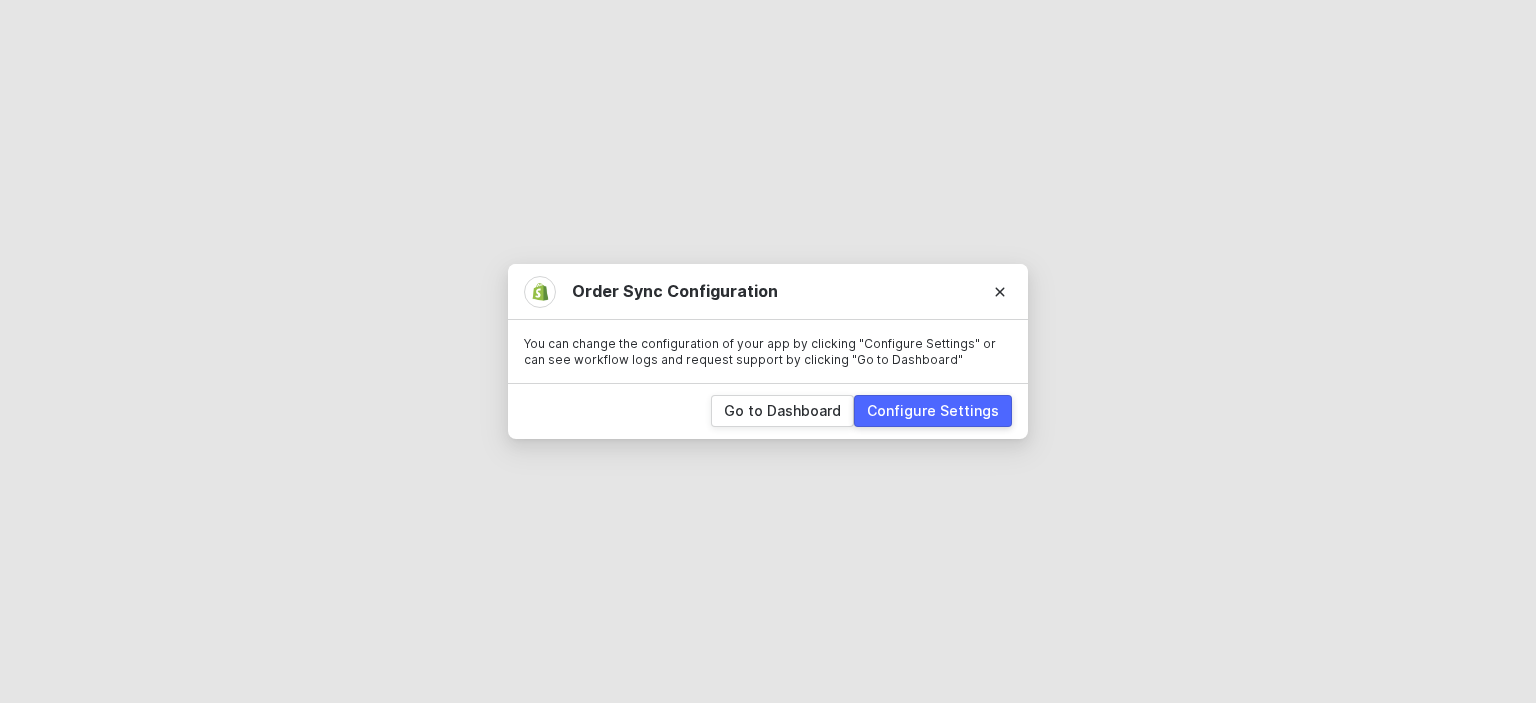 scroll, scrollTop: 0, scrollLeft: 0, axis: both 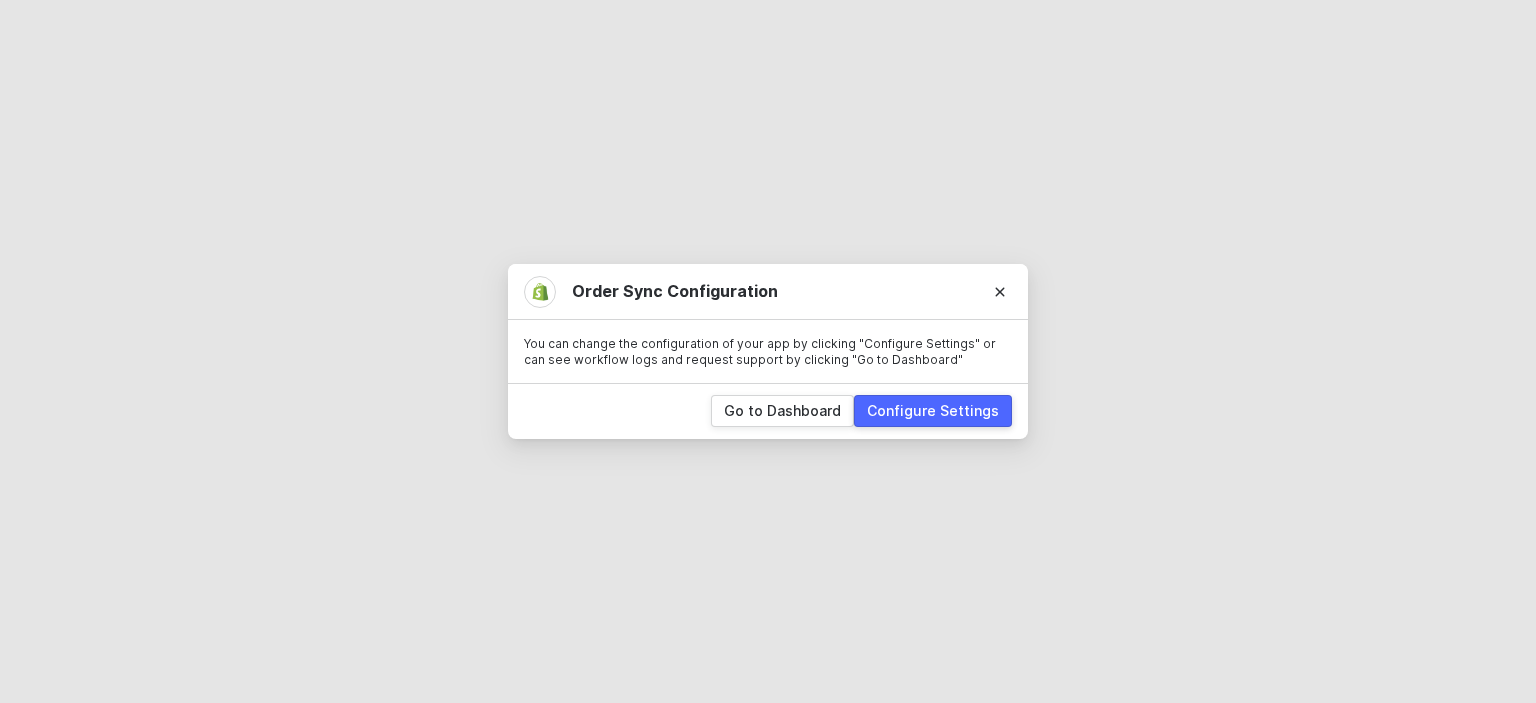 click on "Configure Settings" at bounding box center (933, 411) 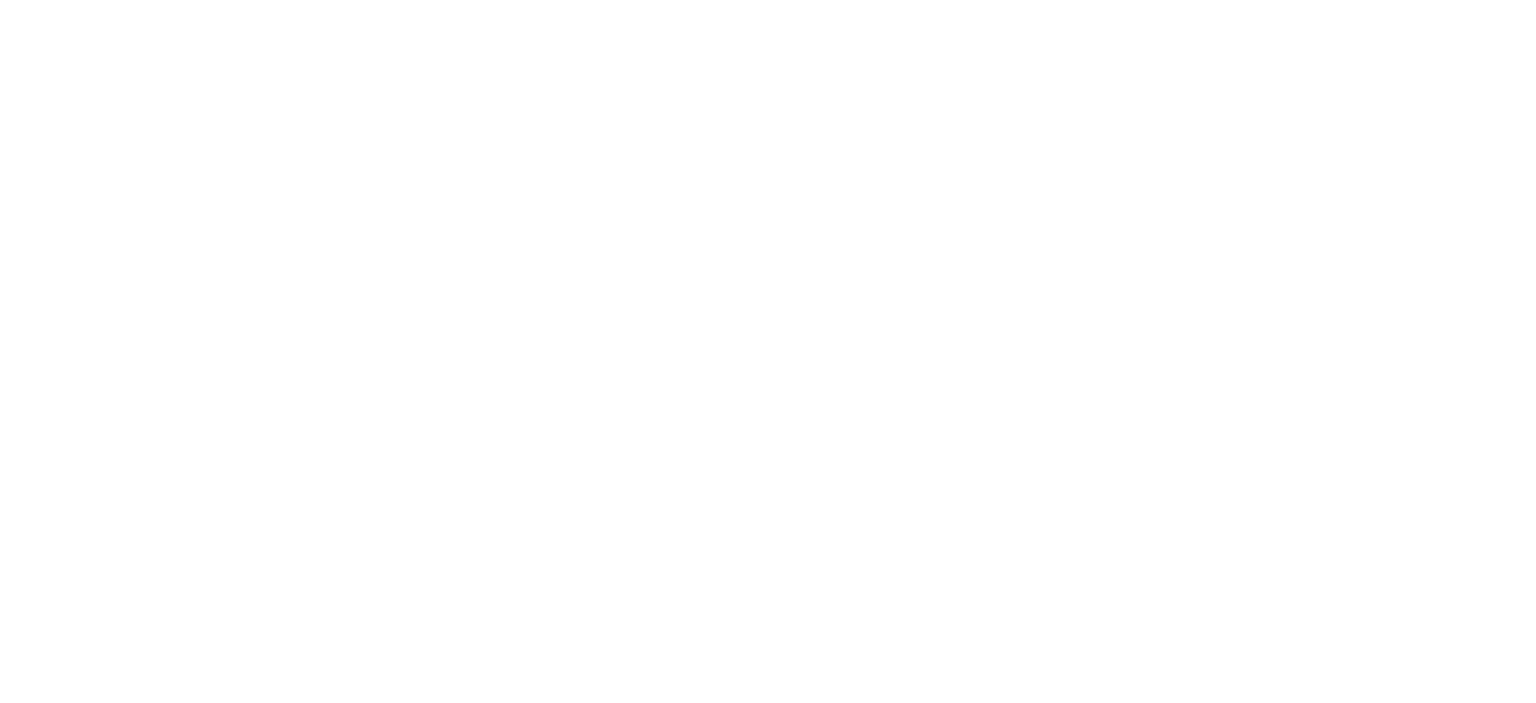 scroll, scrollTop: 0, scrollLeft: 0, axis: both 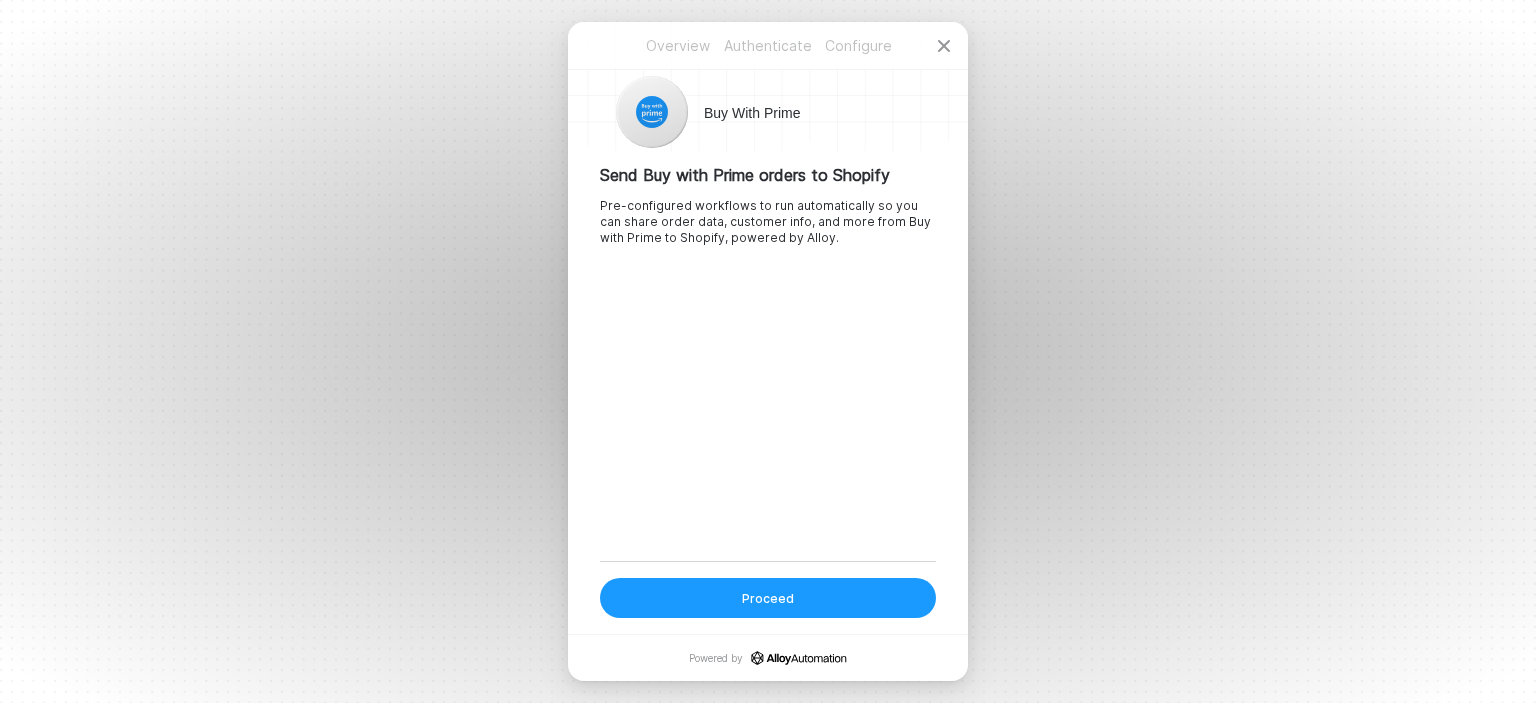click on "Proceed" at bounding box center (768, 598) 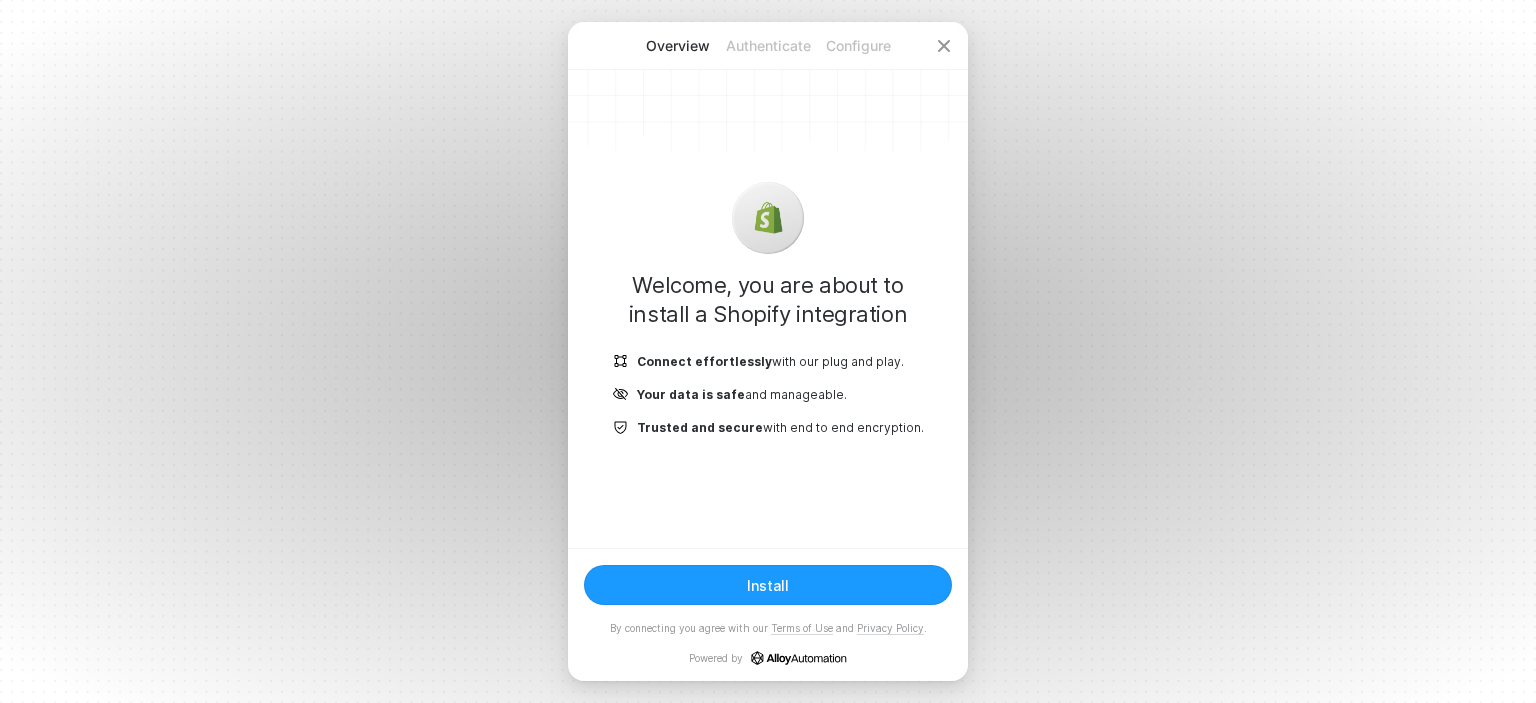 click on "Install" at bounding box center [768, 585] 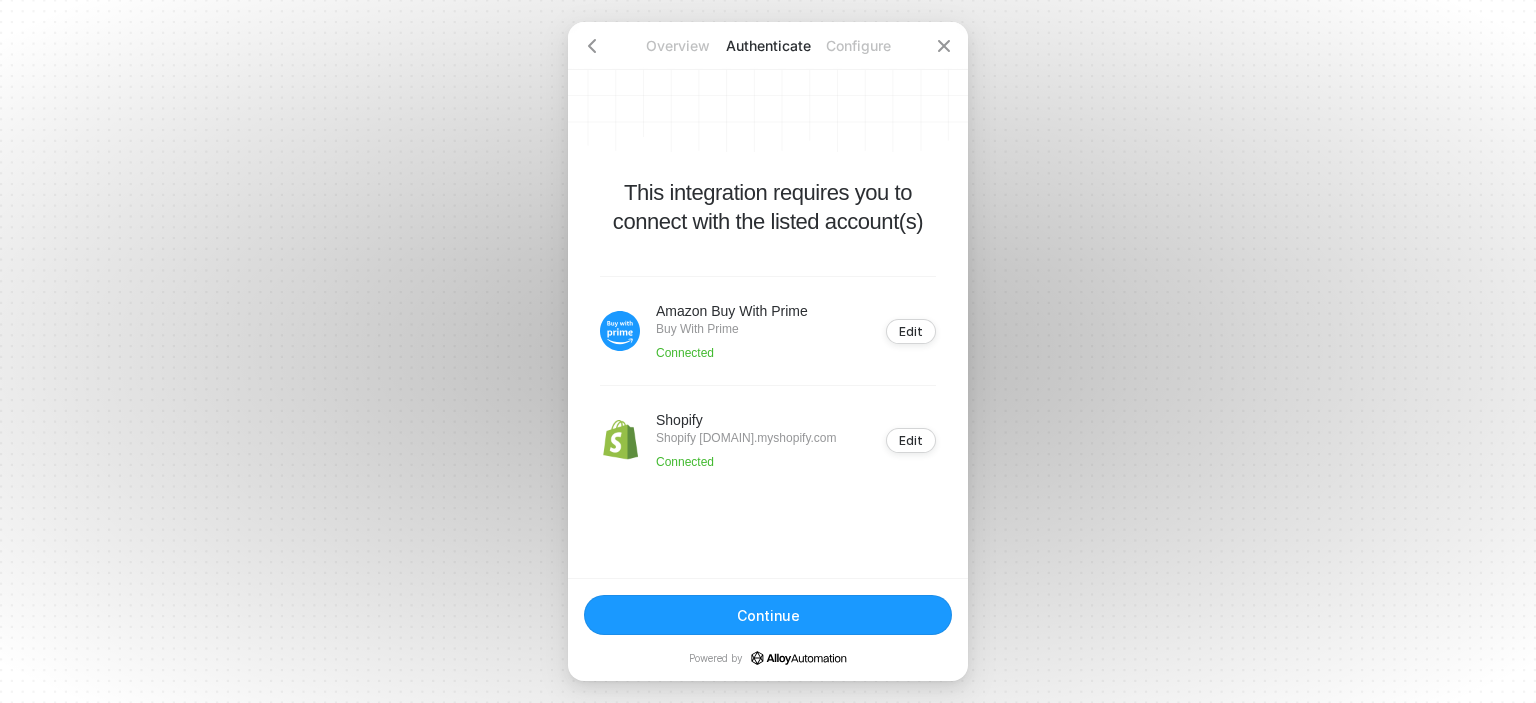 click on "Continue" at bounding box center (768, 615) 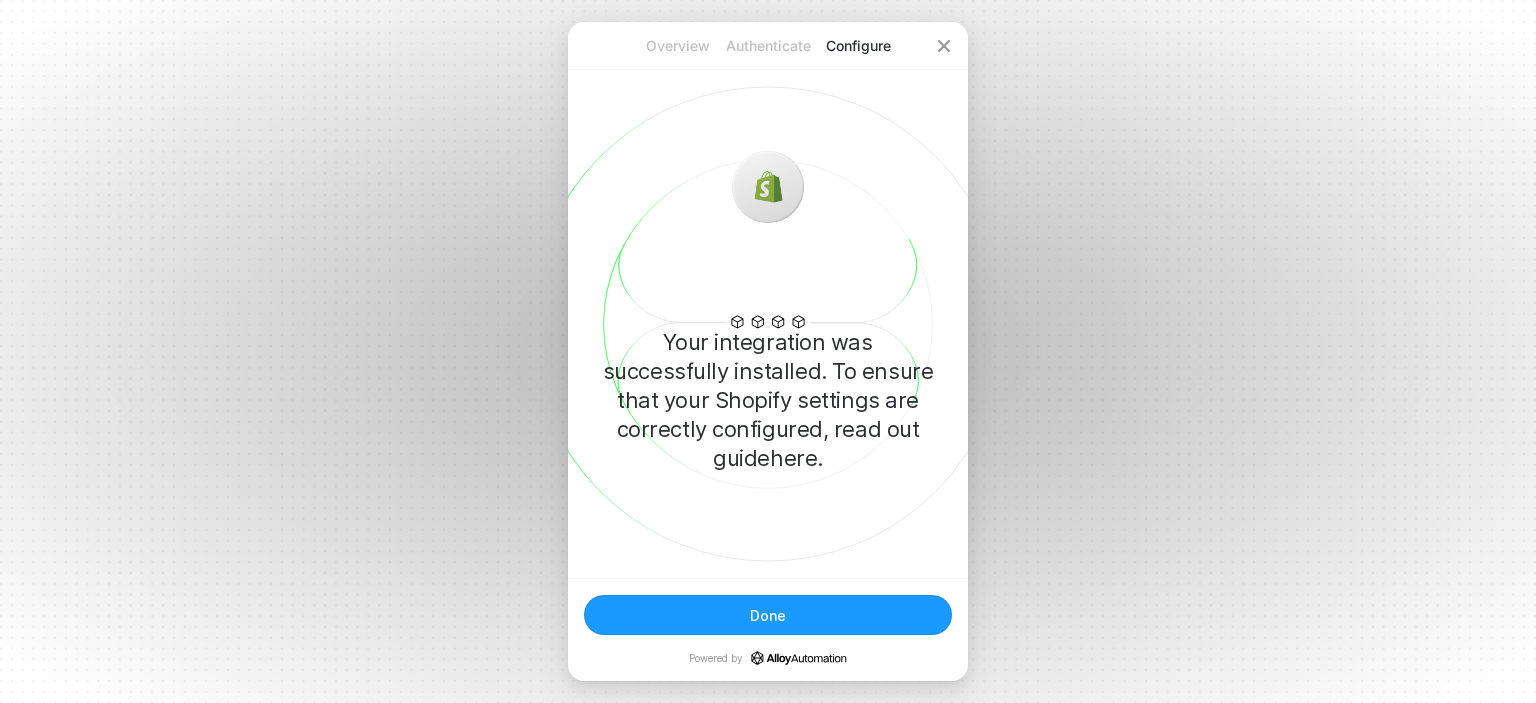 click on "Done" at bounding box center (768, 615) 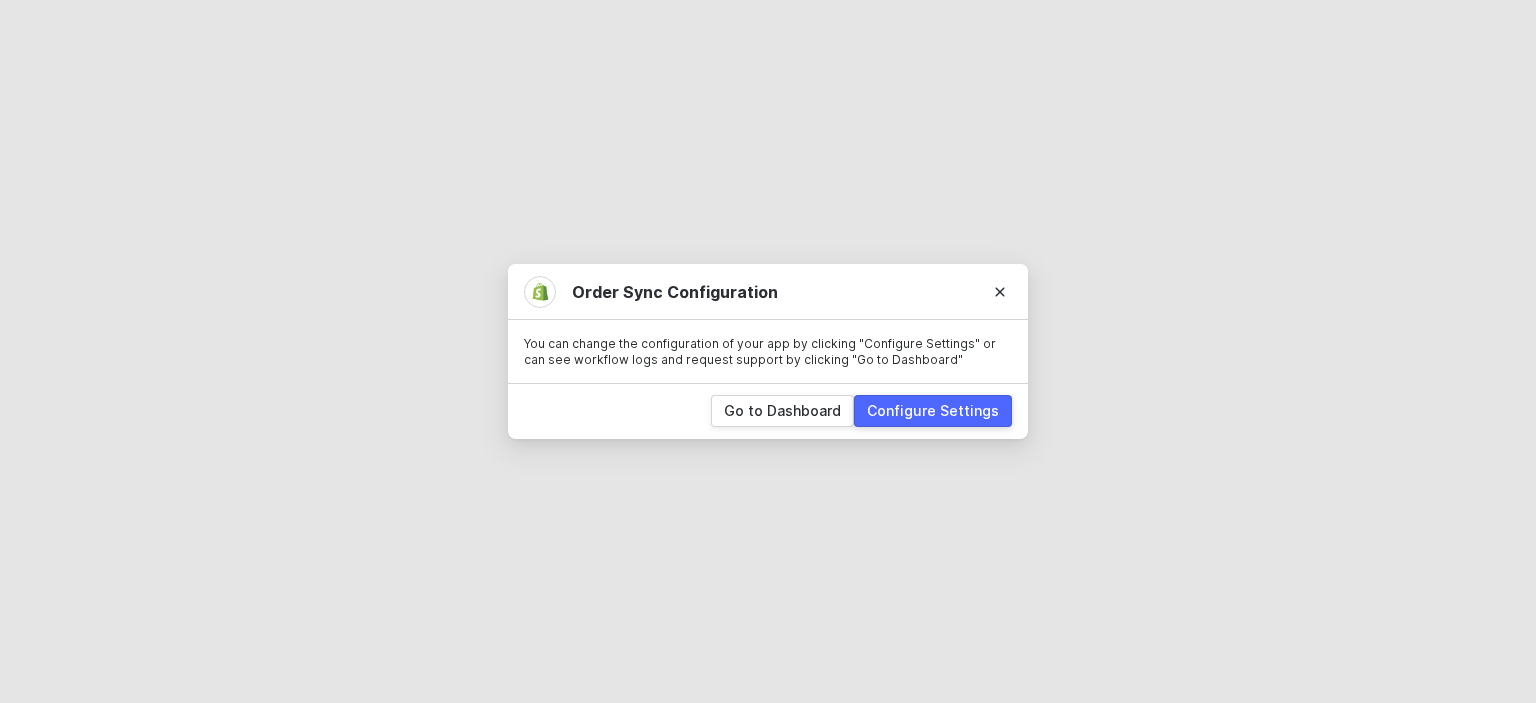 scroll, scrollTop: 0, scrollLeft: 0, axis: both 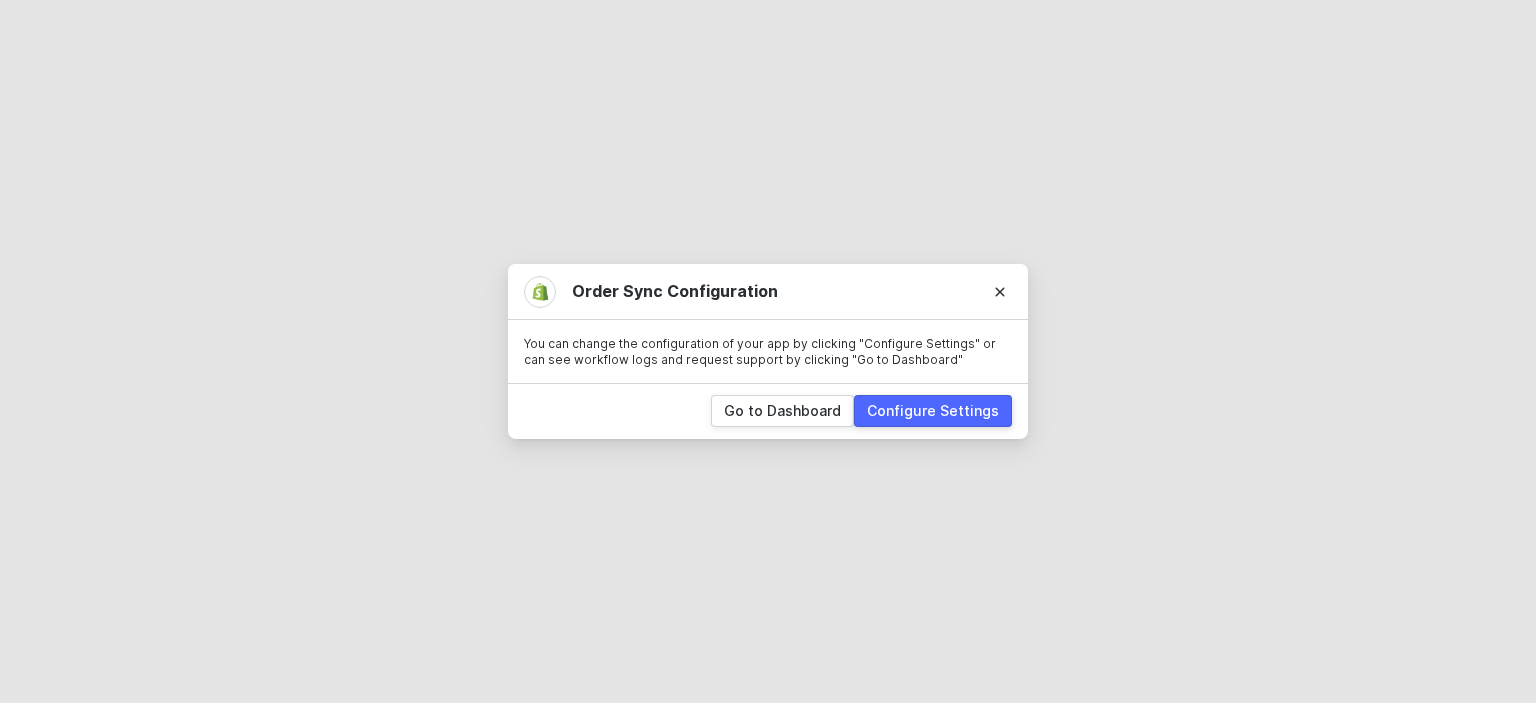 click on "Configure Settings" at bounding box center [933, 411] 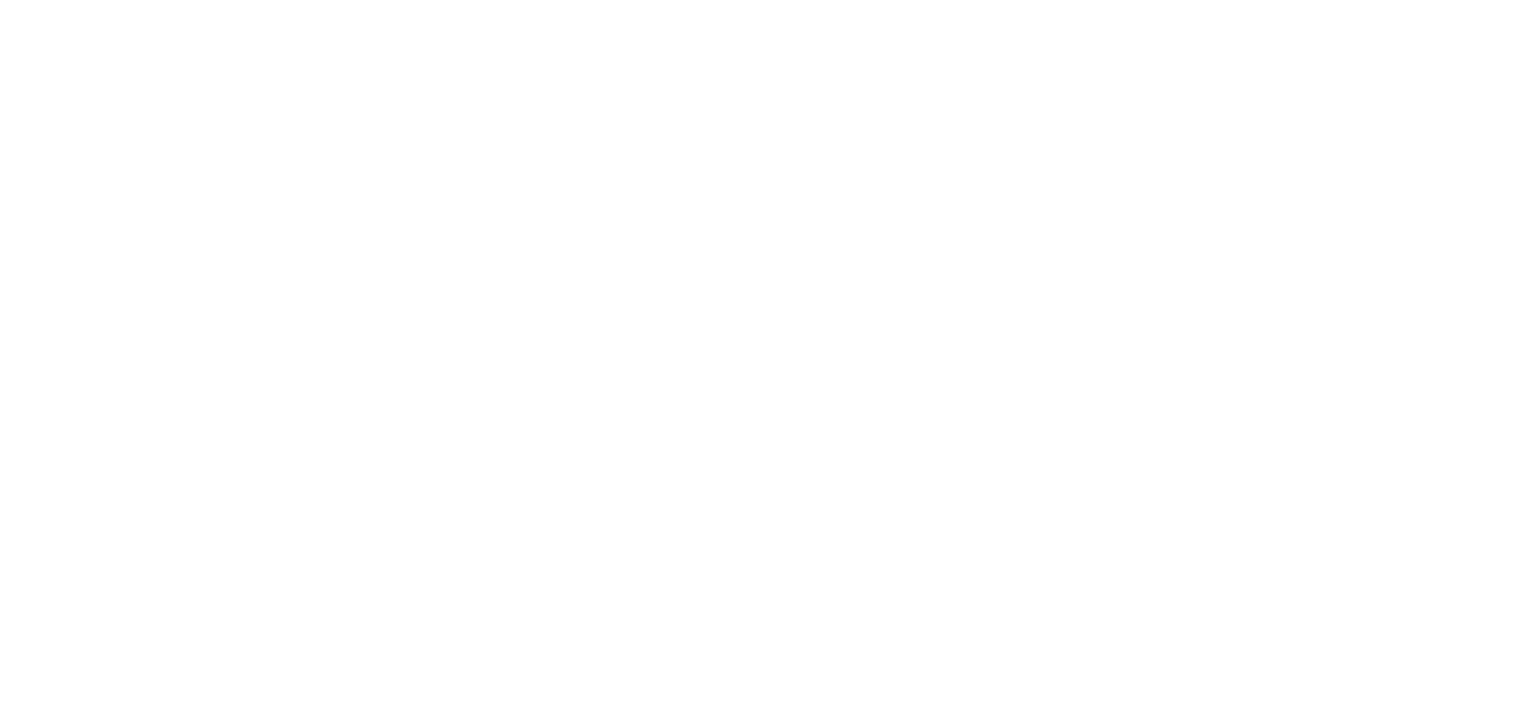 scroll, scrollTop: 0, scrollLeft: 0, axis: both 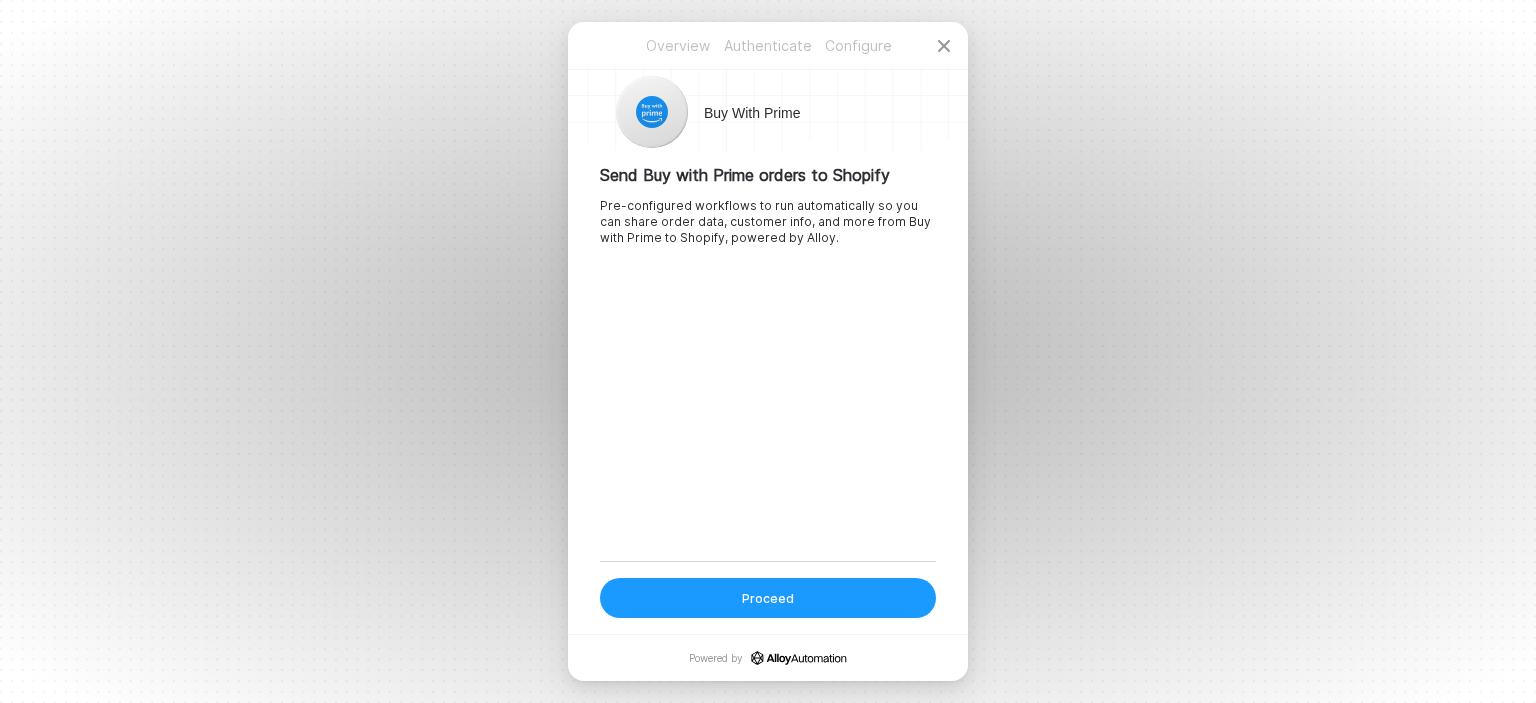 click on "Proceed" at bounding box center [768, 598] 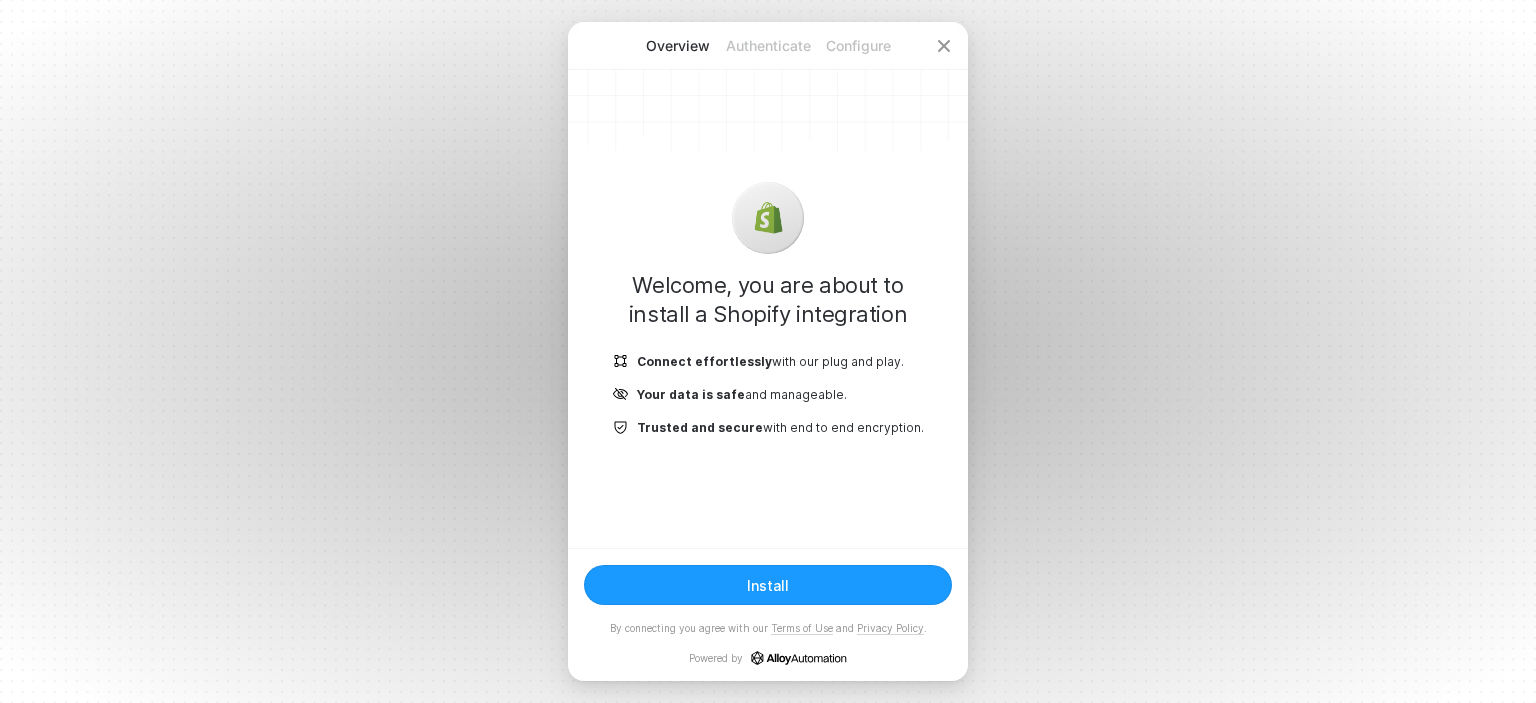click on "Install" at bounding box center (768, 585) 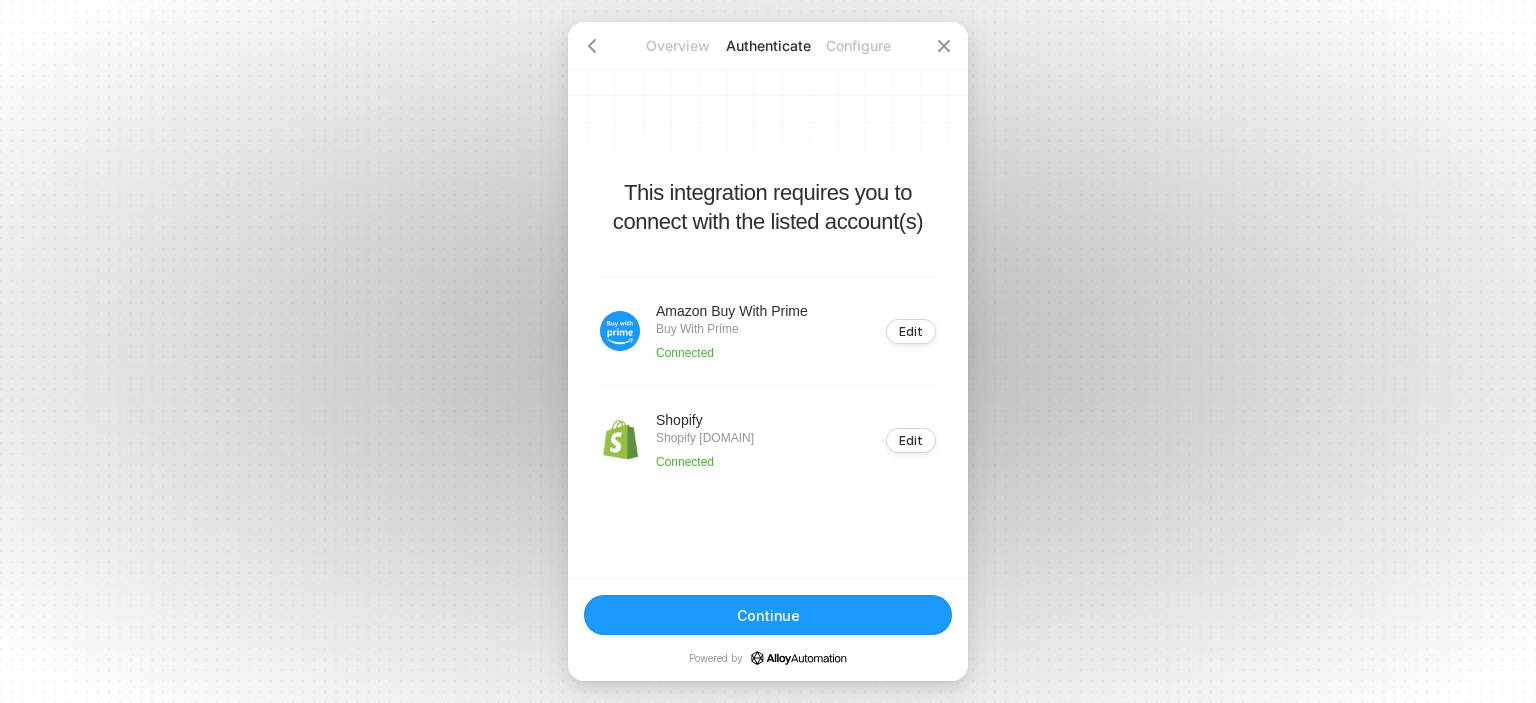 click on "Continue" at bounding box center (768, 615) 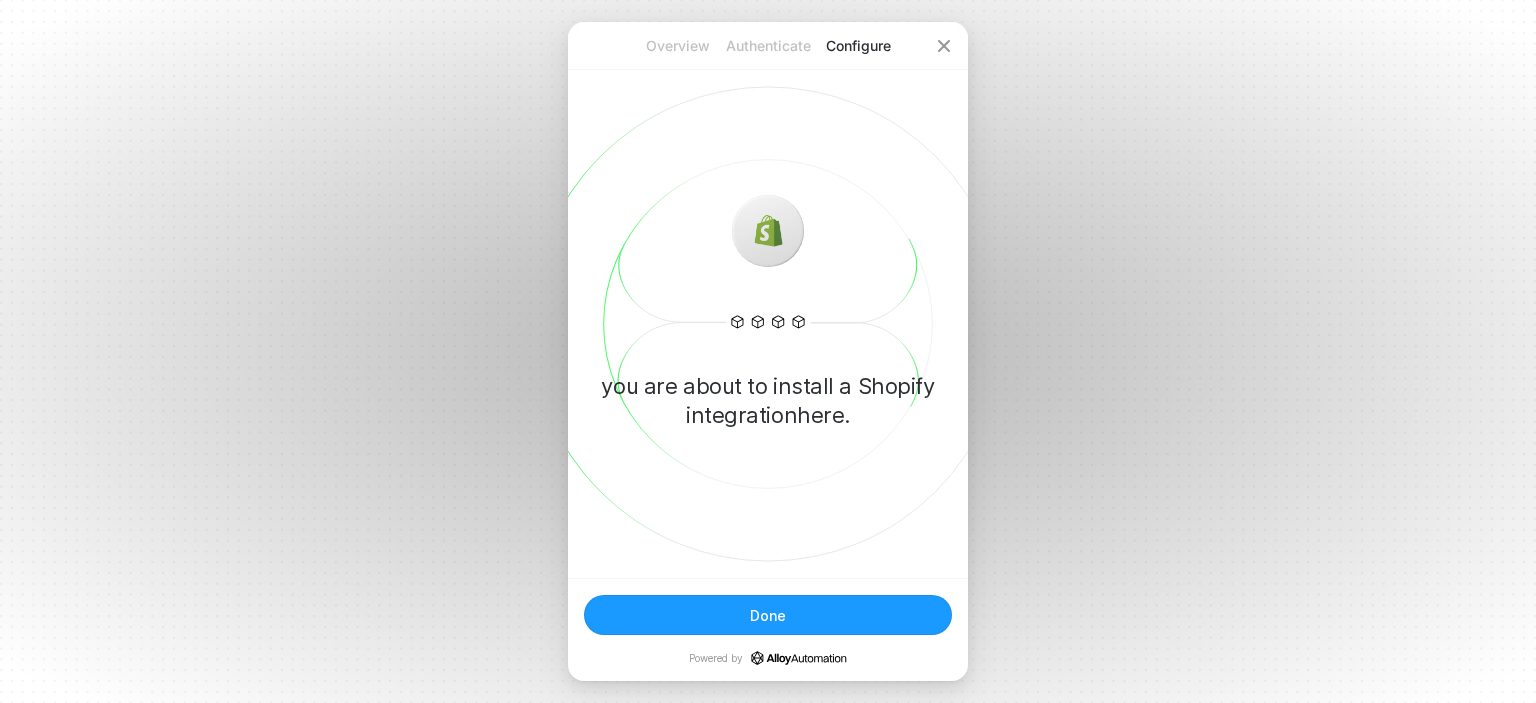 click on "Done" at bounding box center (768, 615) 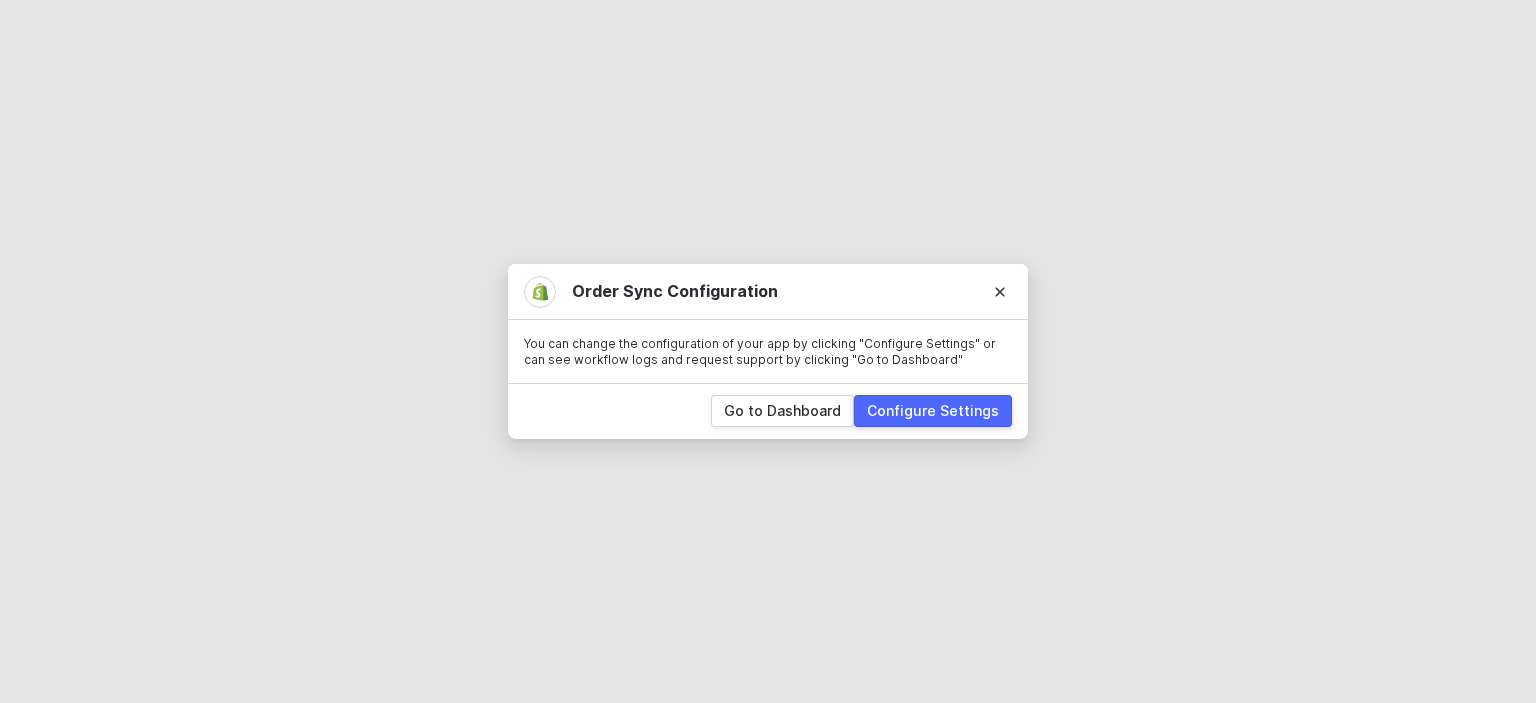 scroll, scrollTop: 0, scrollLeft: 0, axis: both 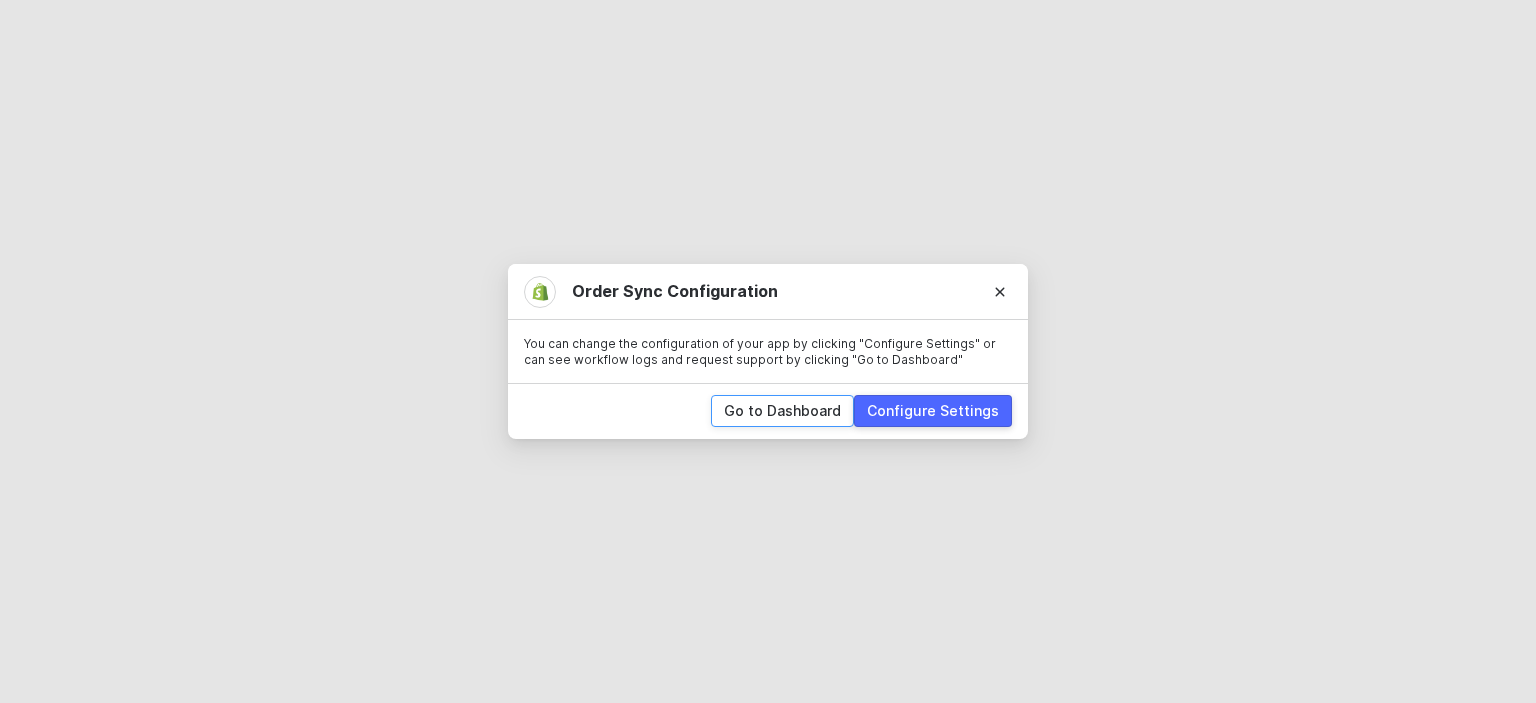 click on "Go to Dashboard" at bounding box center [782, 411] 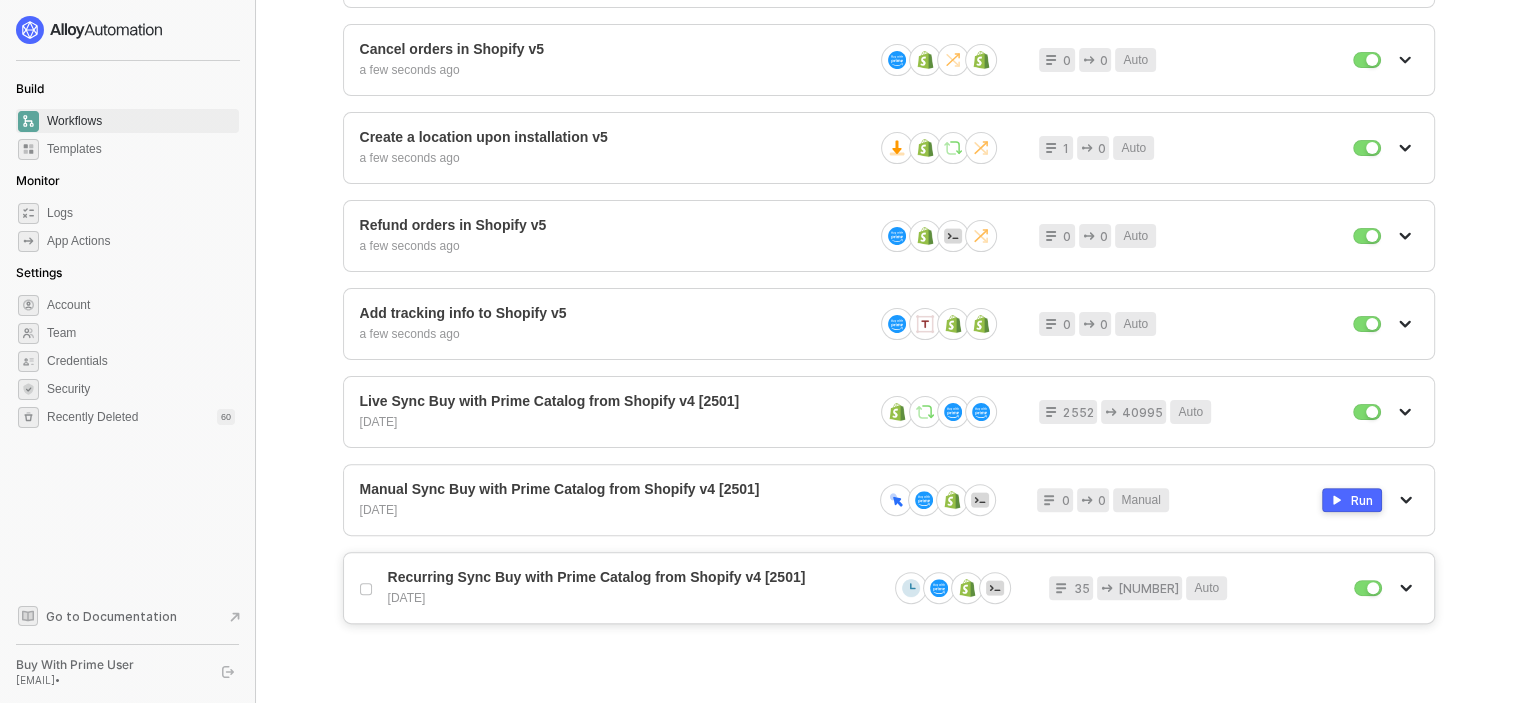 scroll, scrollTop: 524, scrollLeft: 0, axis: vertical 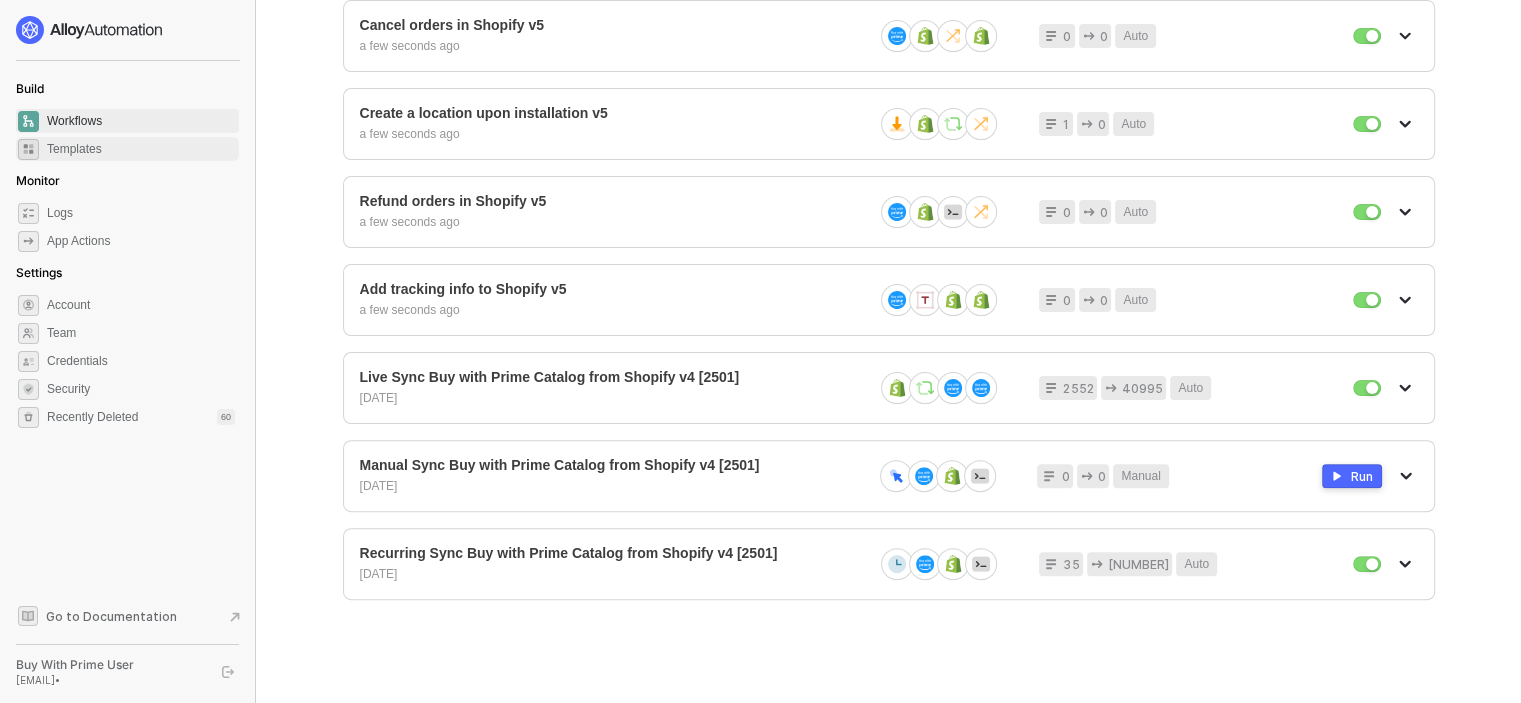 click on "Templates" at bounding box center [141, 149] 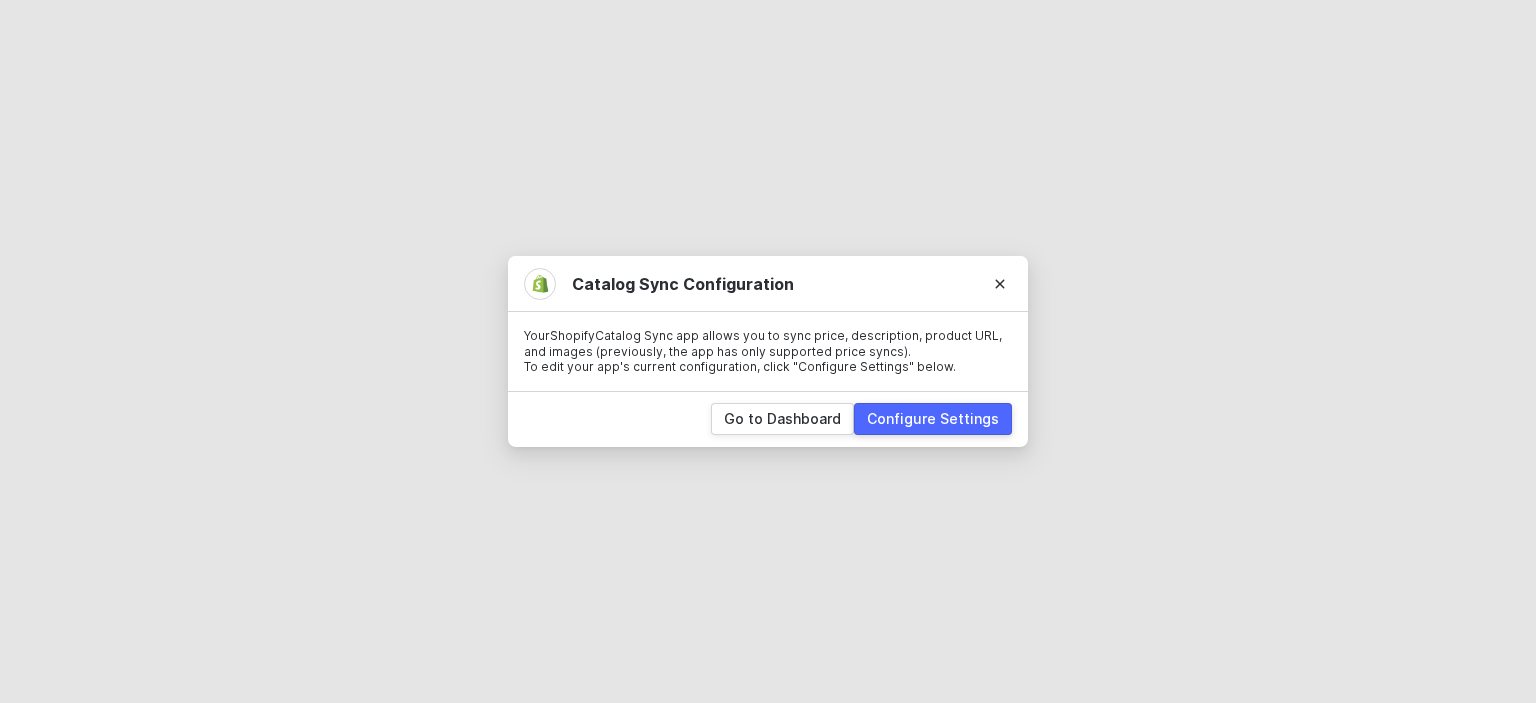 scroll, scrollTop: 0, scrollLeft: 0, axis: both 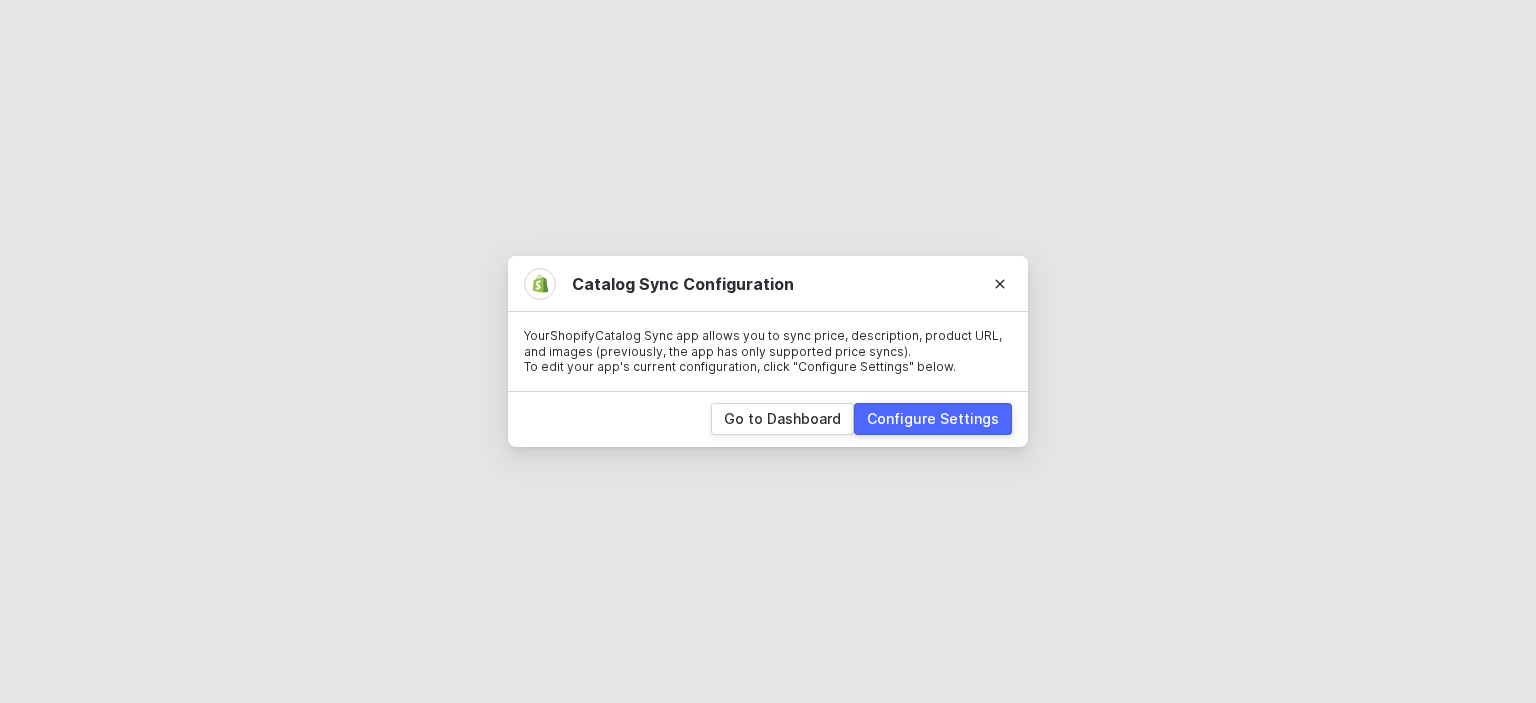 click on "Configure Settings" at bounding box center [933, 419] 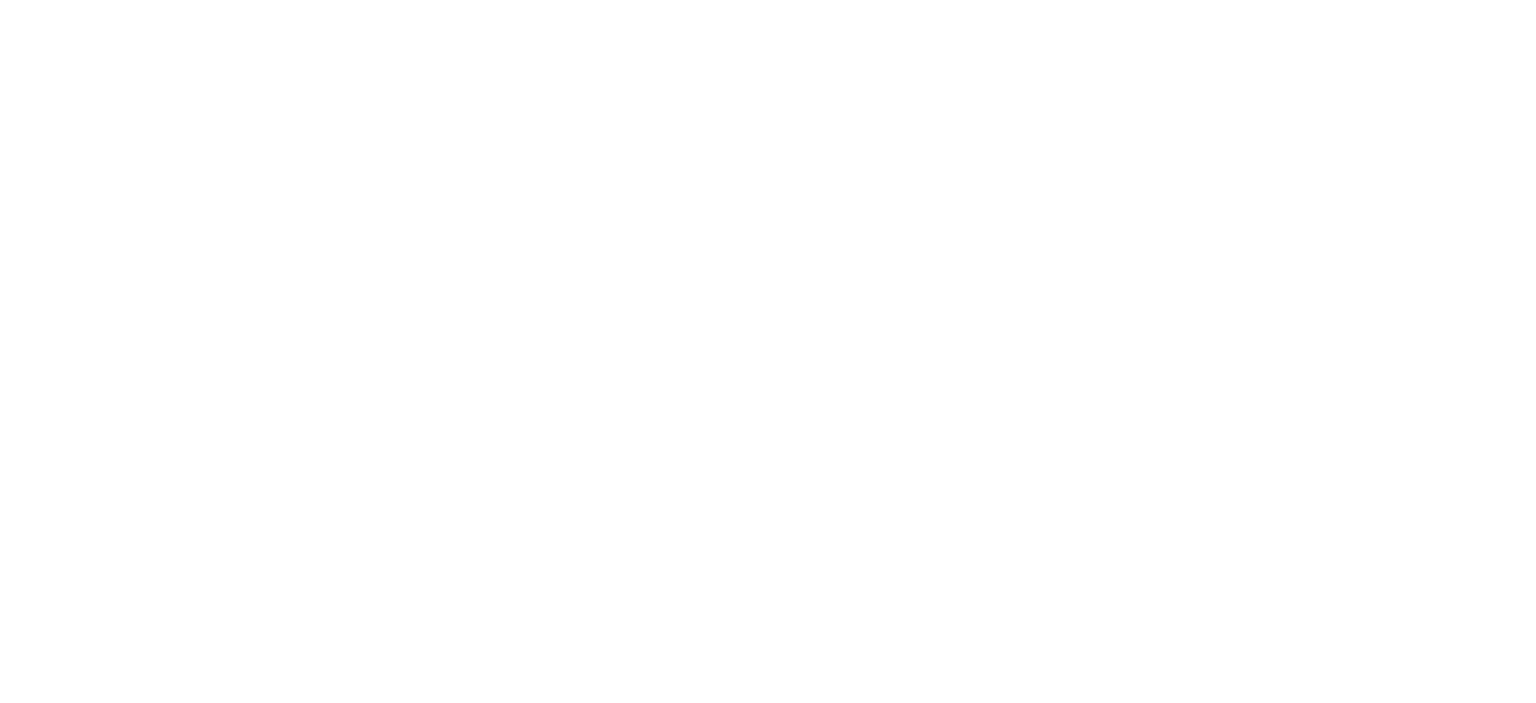 scroll, scrollTop: 0, scrollLeft: 0, axis: both 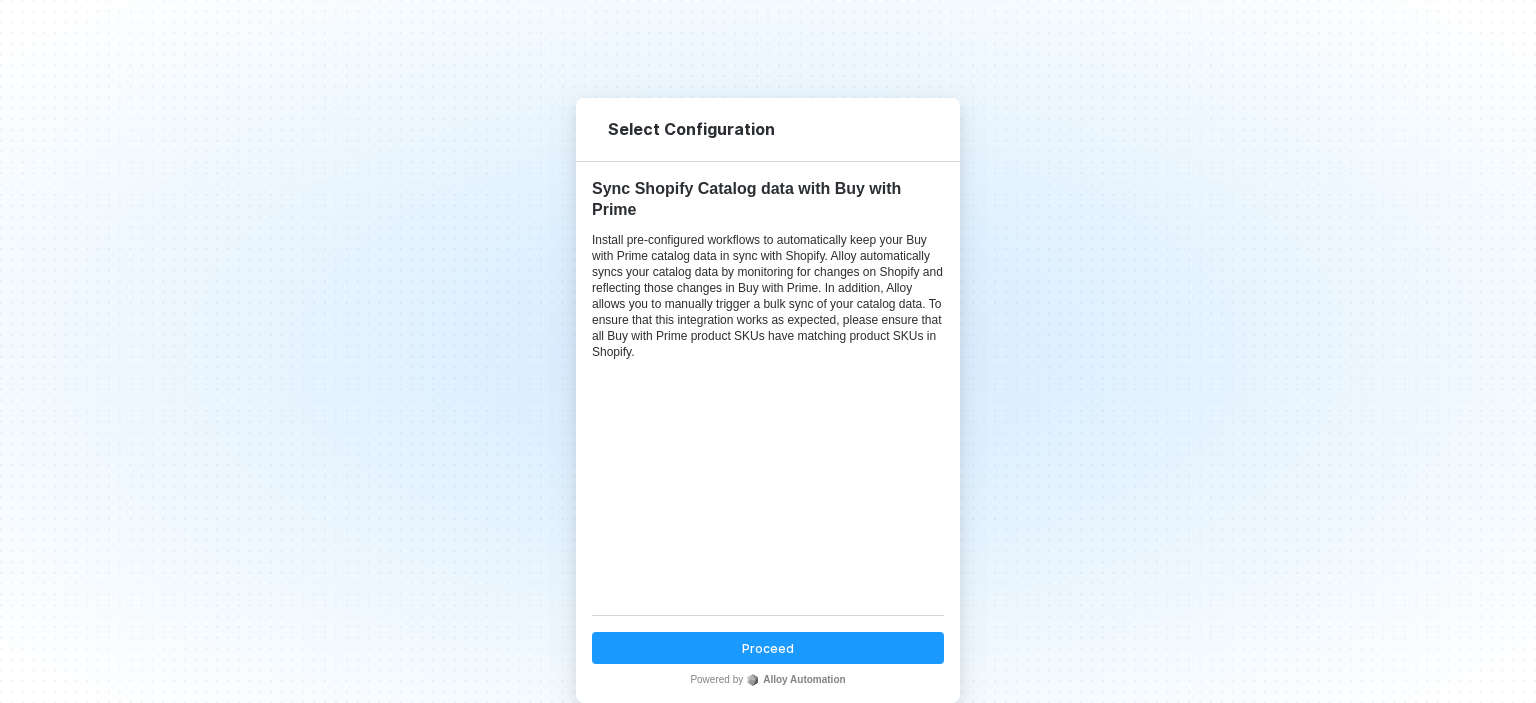 click on "Proceed" at bounding box center [768, 648] 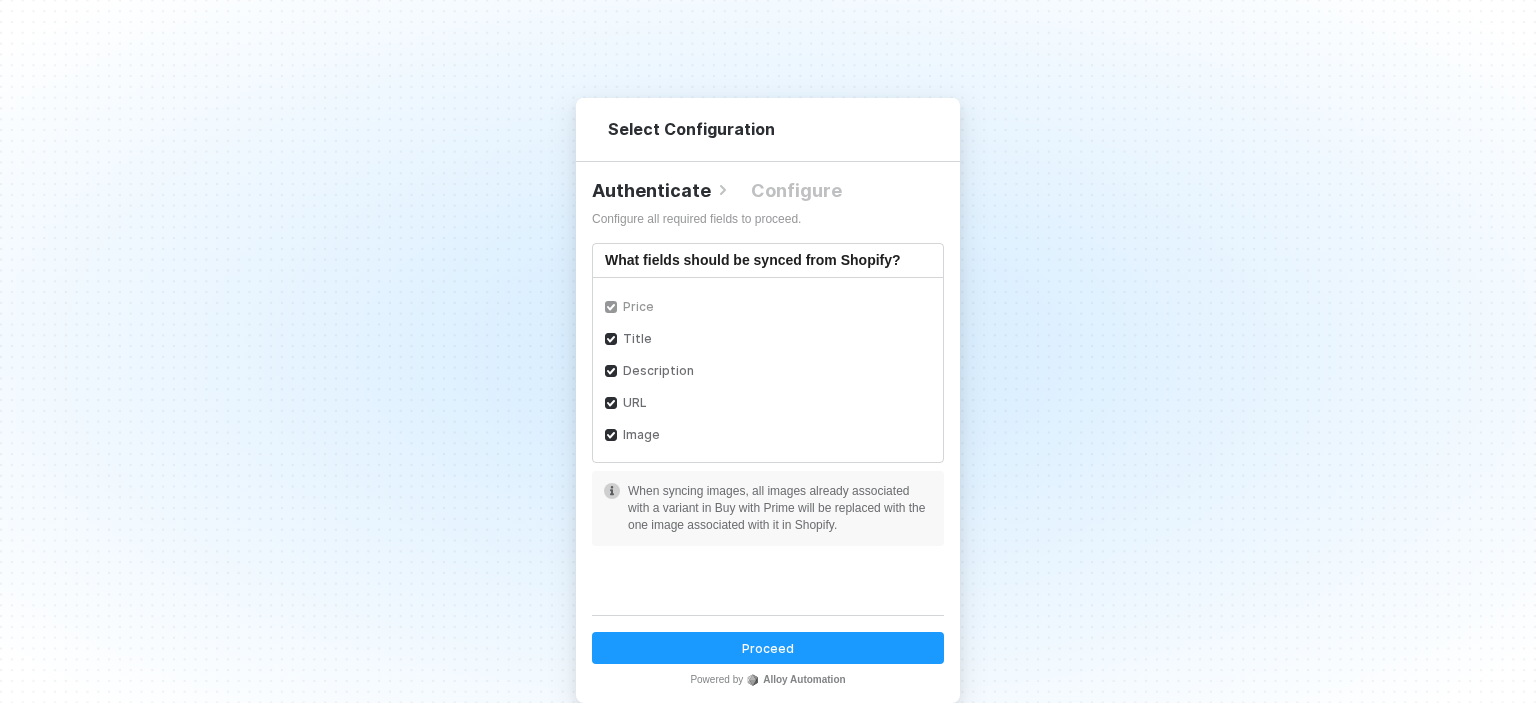 click on "Proceed" at bounding box center [768, 648] 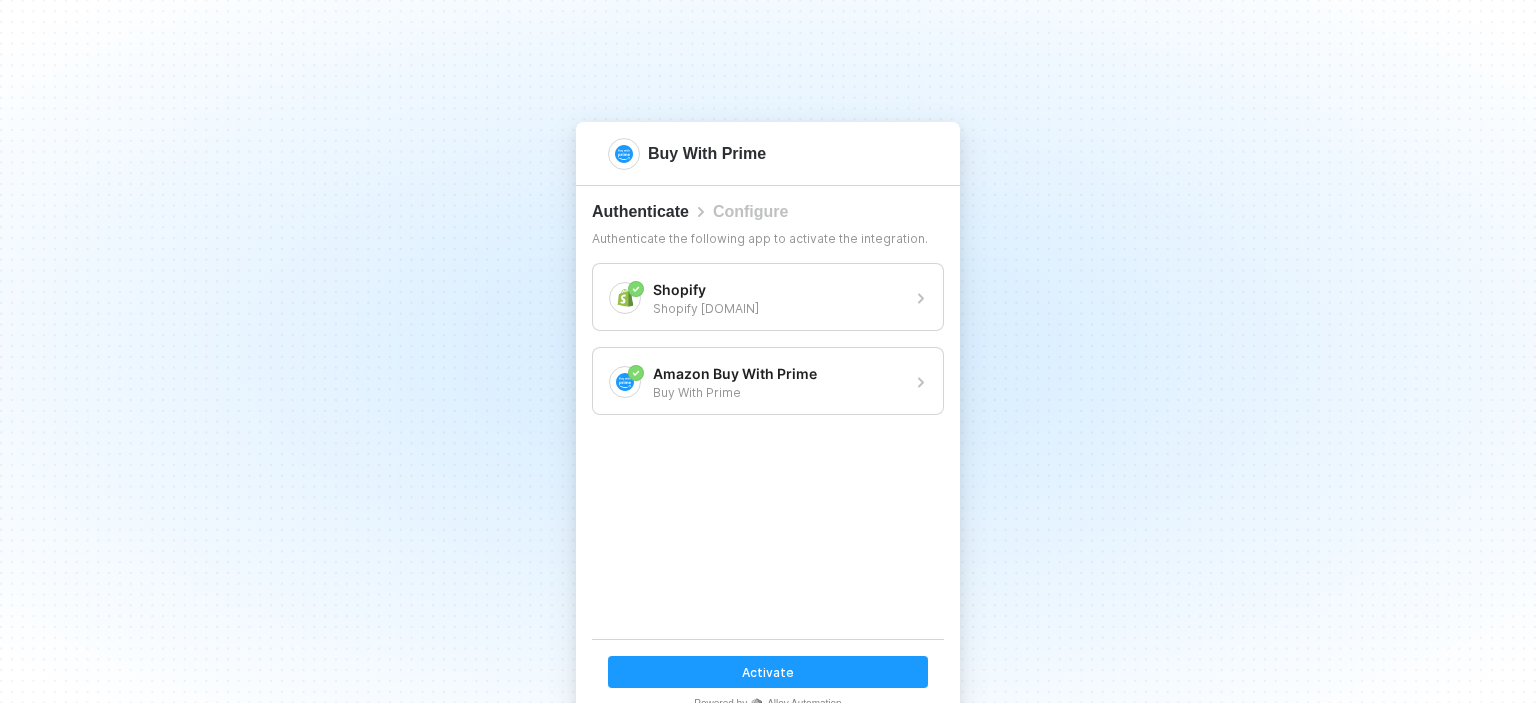 scroll, scrollTop: 51, scrollLeft: 0, axis: vertical 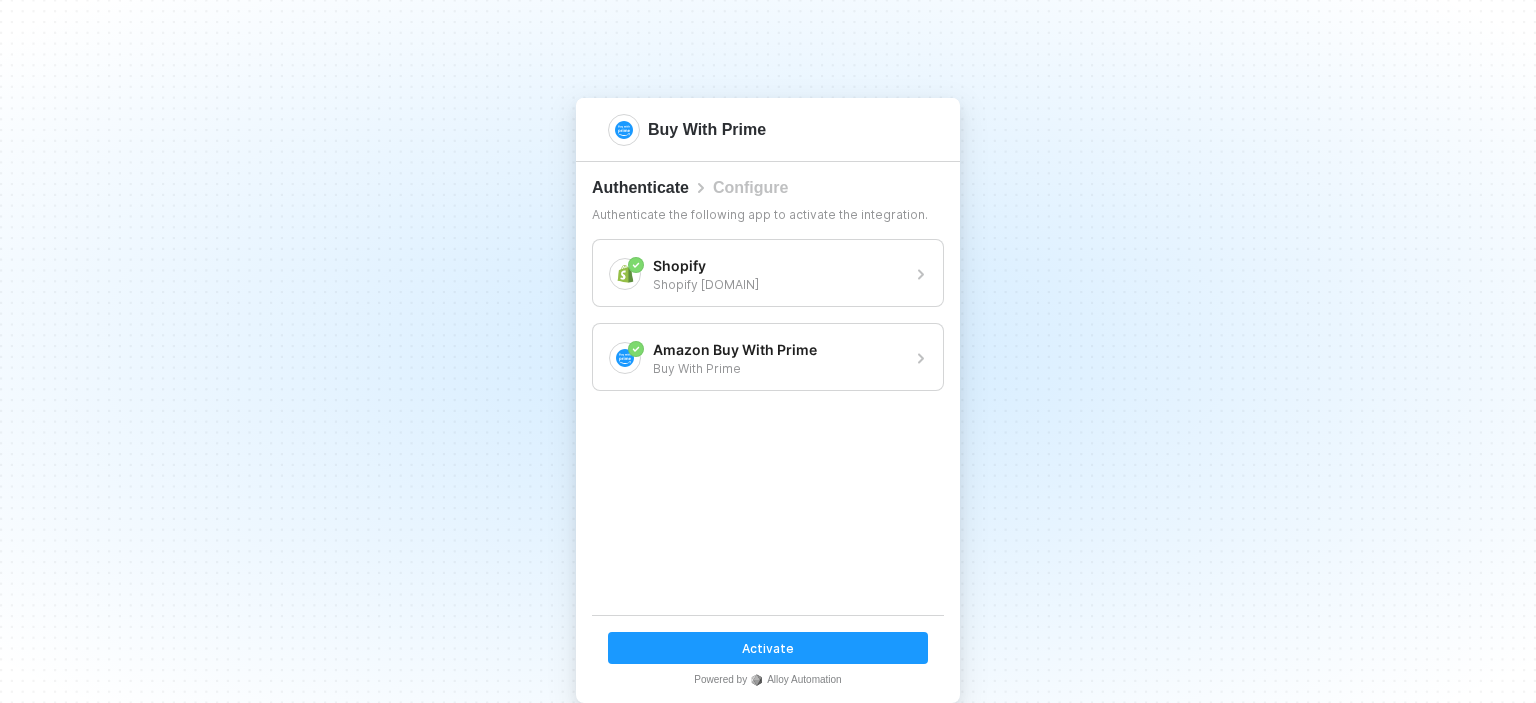 click on "Activate" at bounding box center (768, 648) 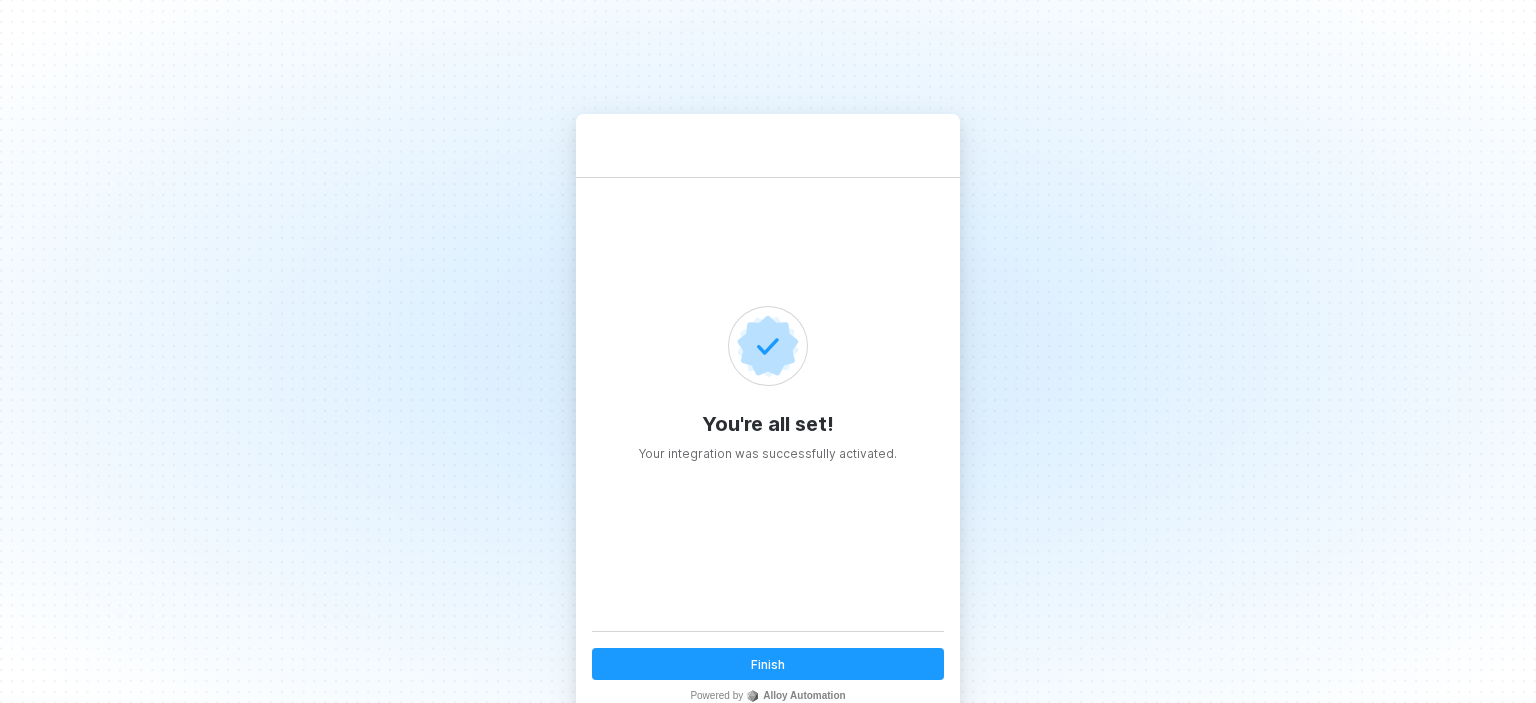 scroll, scrollTop: 51, scrollLeft: 0, axis: vertical 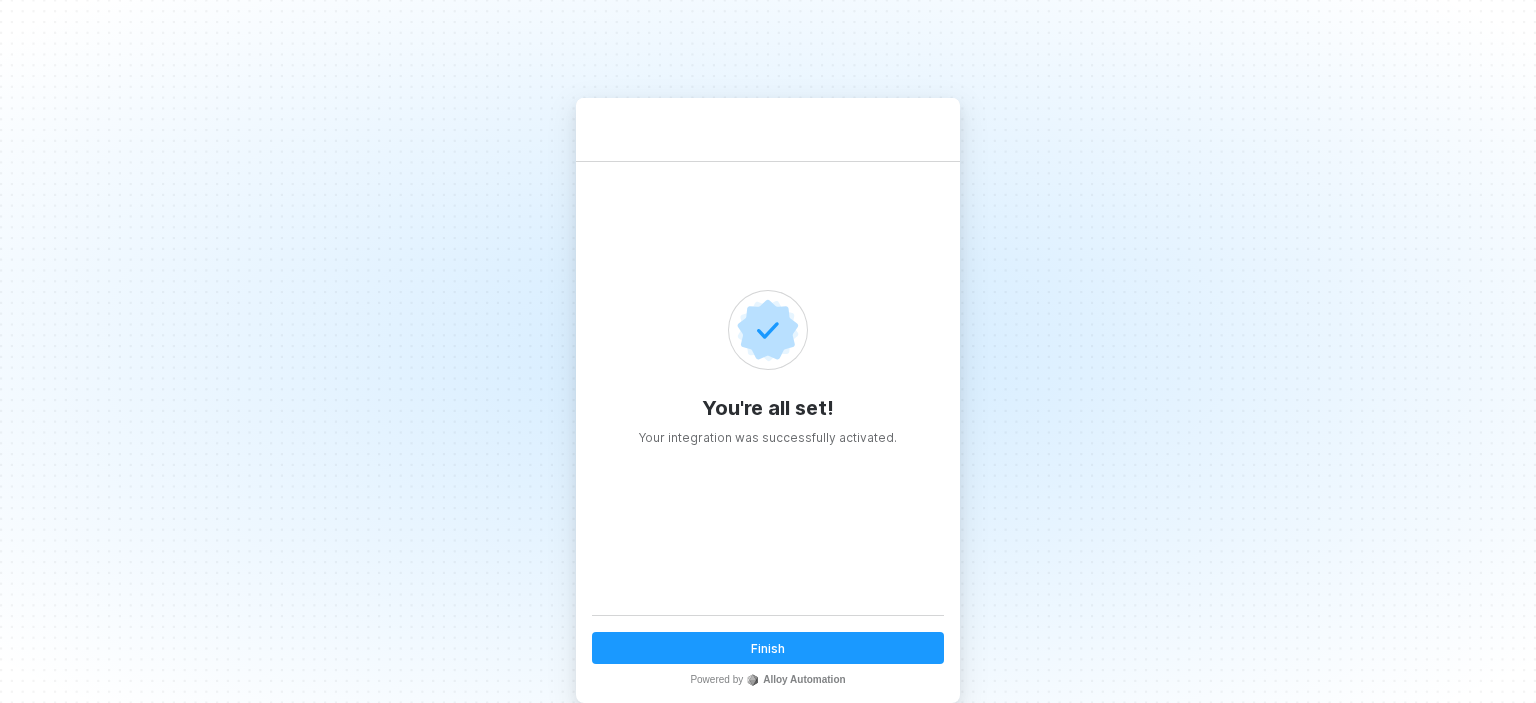click on "Finish" at bounding box center [768, 648] 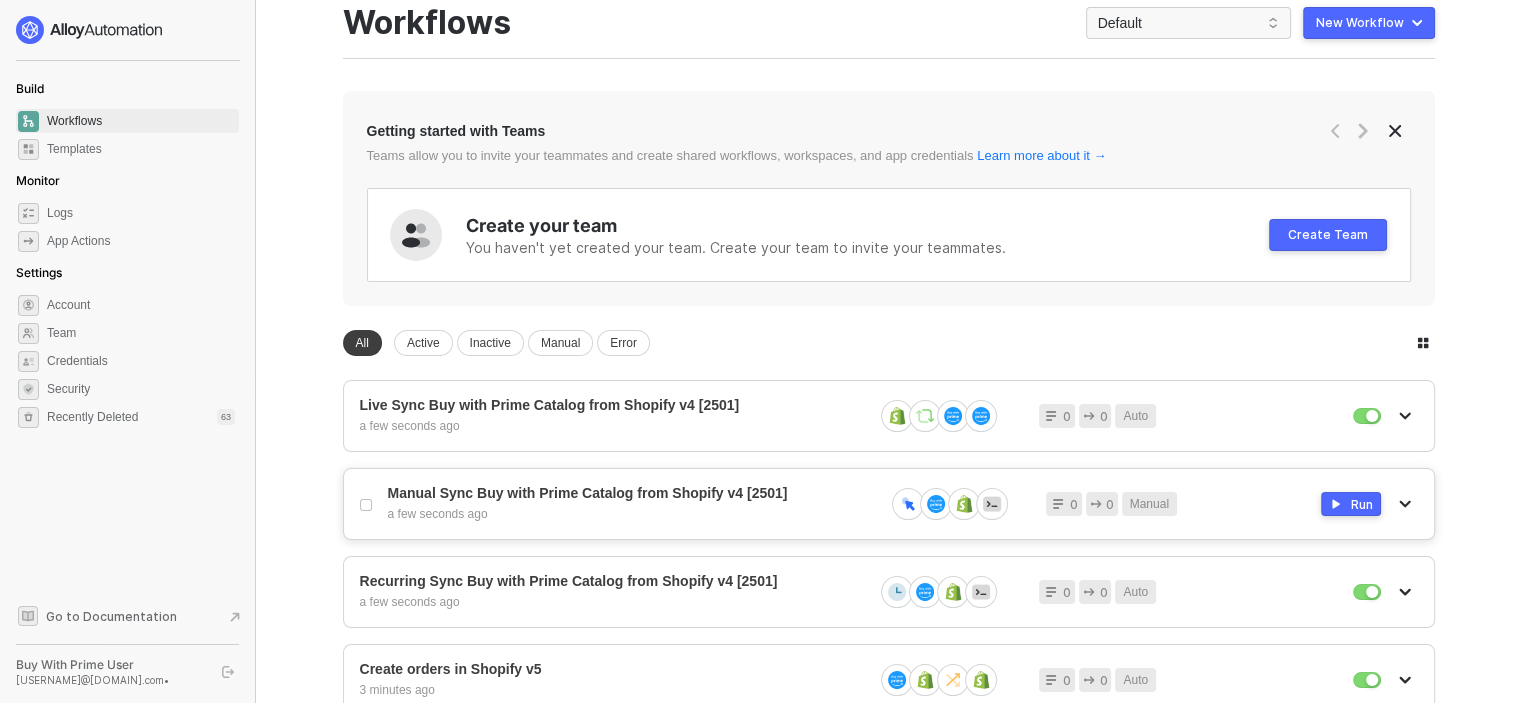 scroll, scrollTop: 0, scrollLeft: 0, axis: both 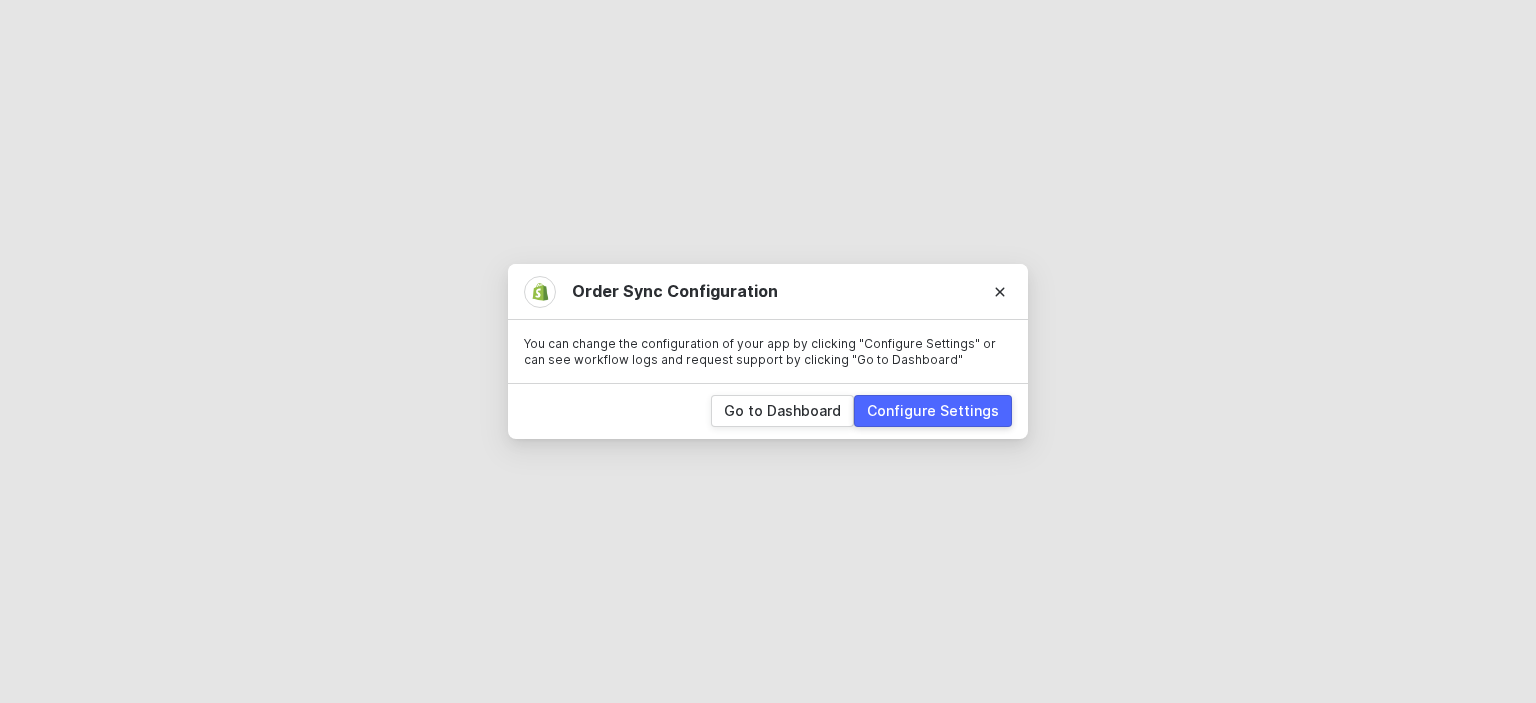 click on "Configure Settings" at bounding box center (933, 411) 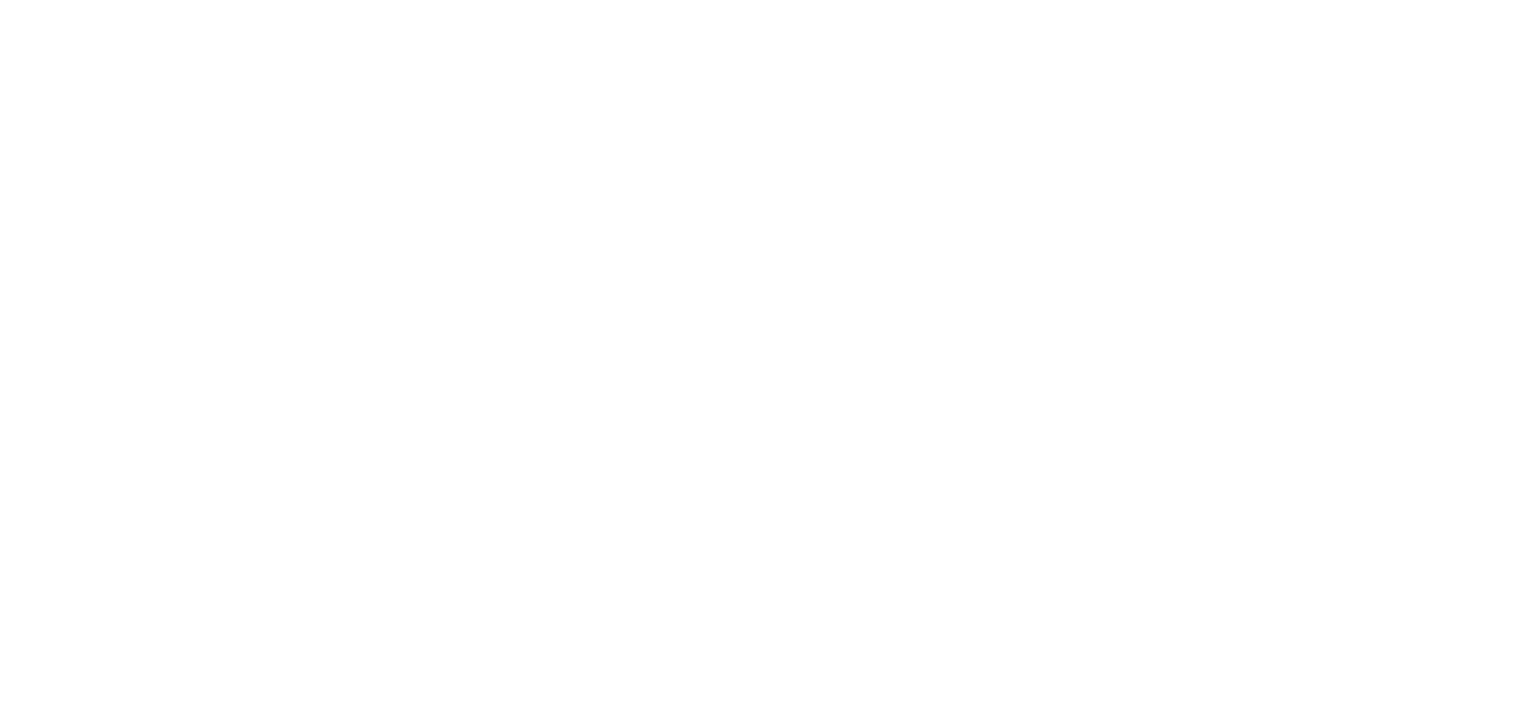 scroll, scrollTop: 0, scrollLeft: 0, axis: both 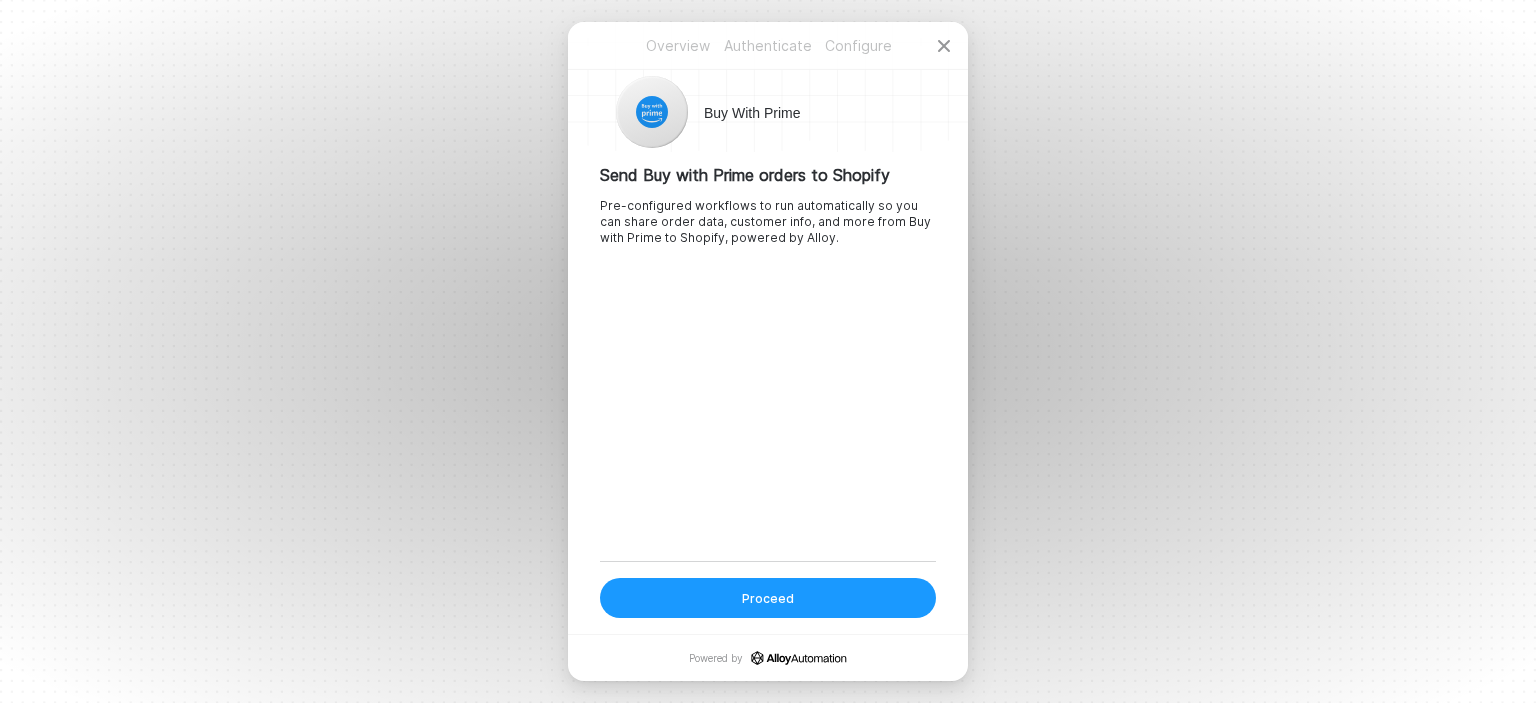 click on "Proceed" at bounding box center (768, 598) 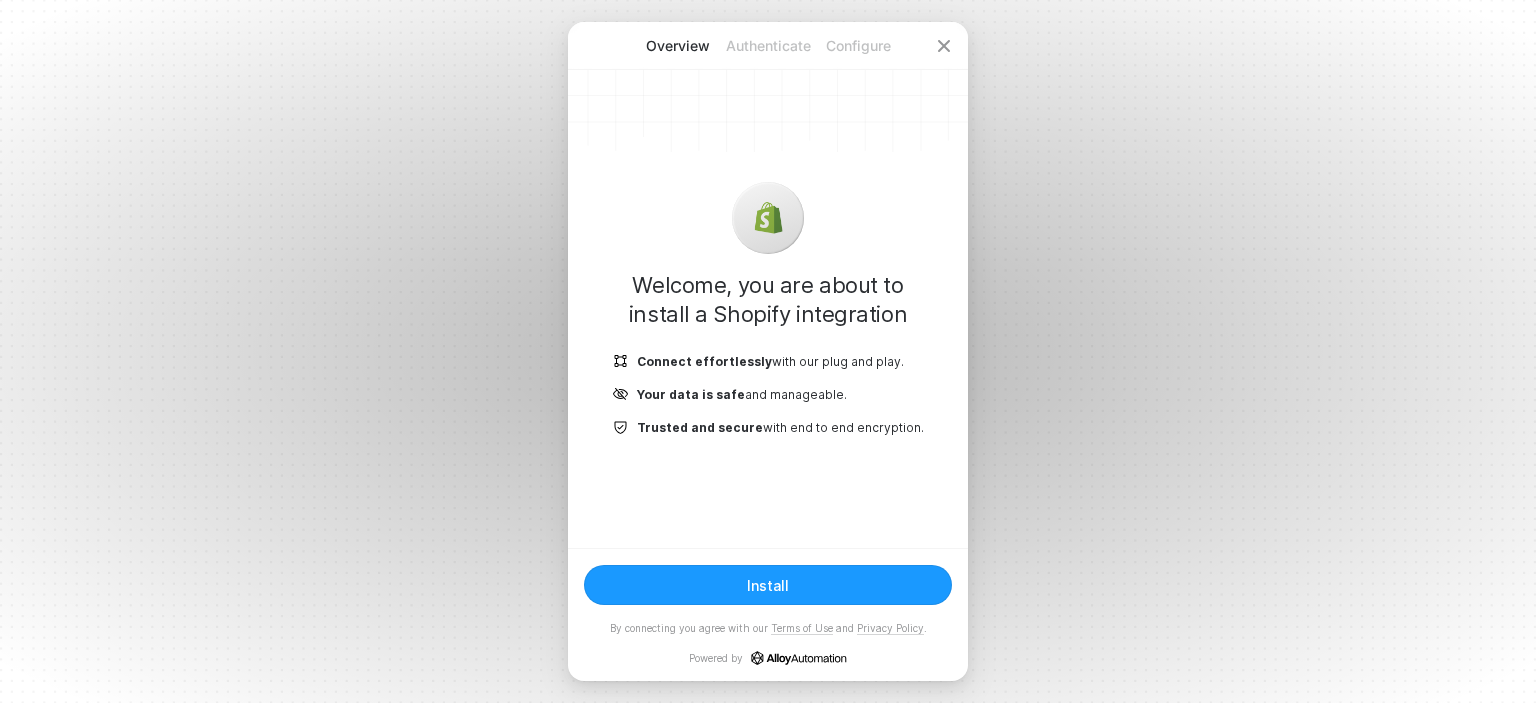 click on "Install" at bounding box center (768, 585) 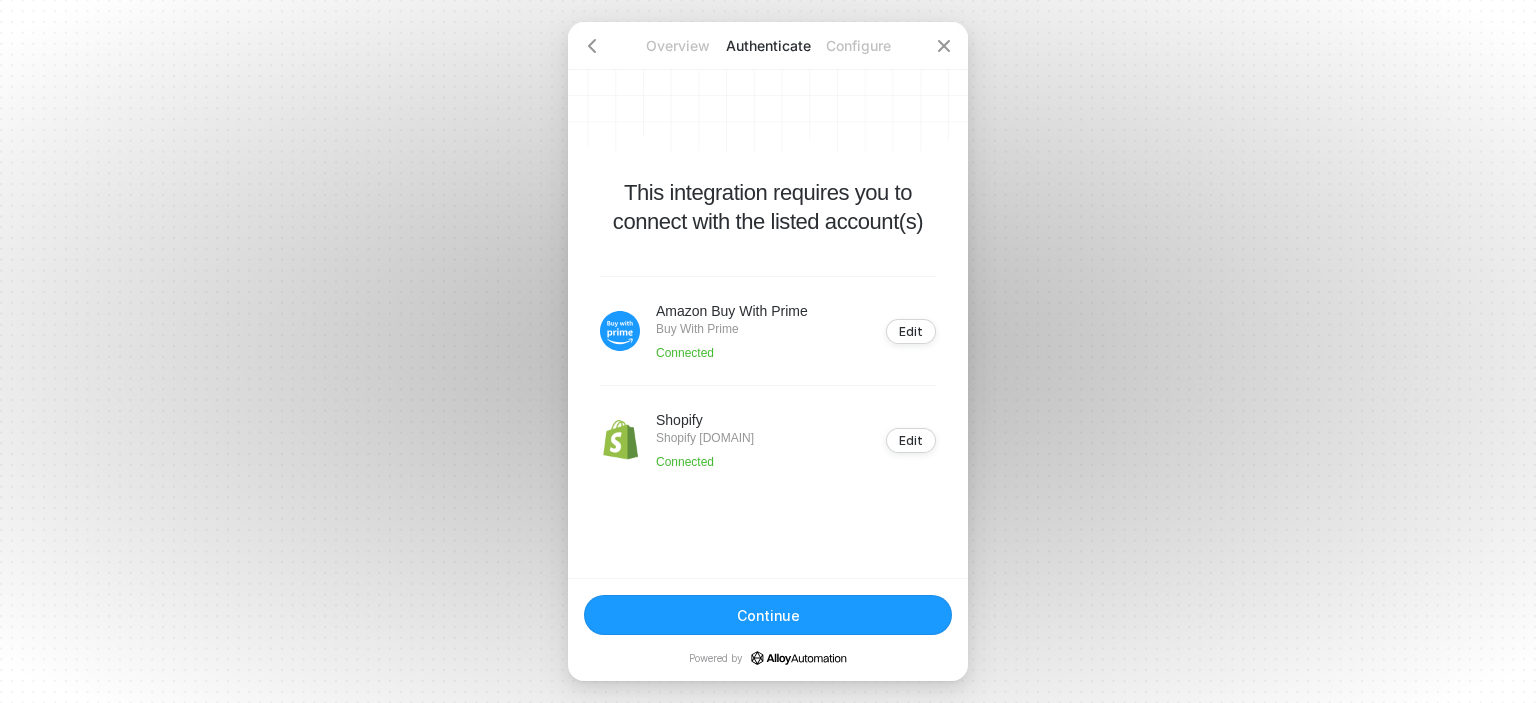 click on "Continue" at bounding box center (768, 615) 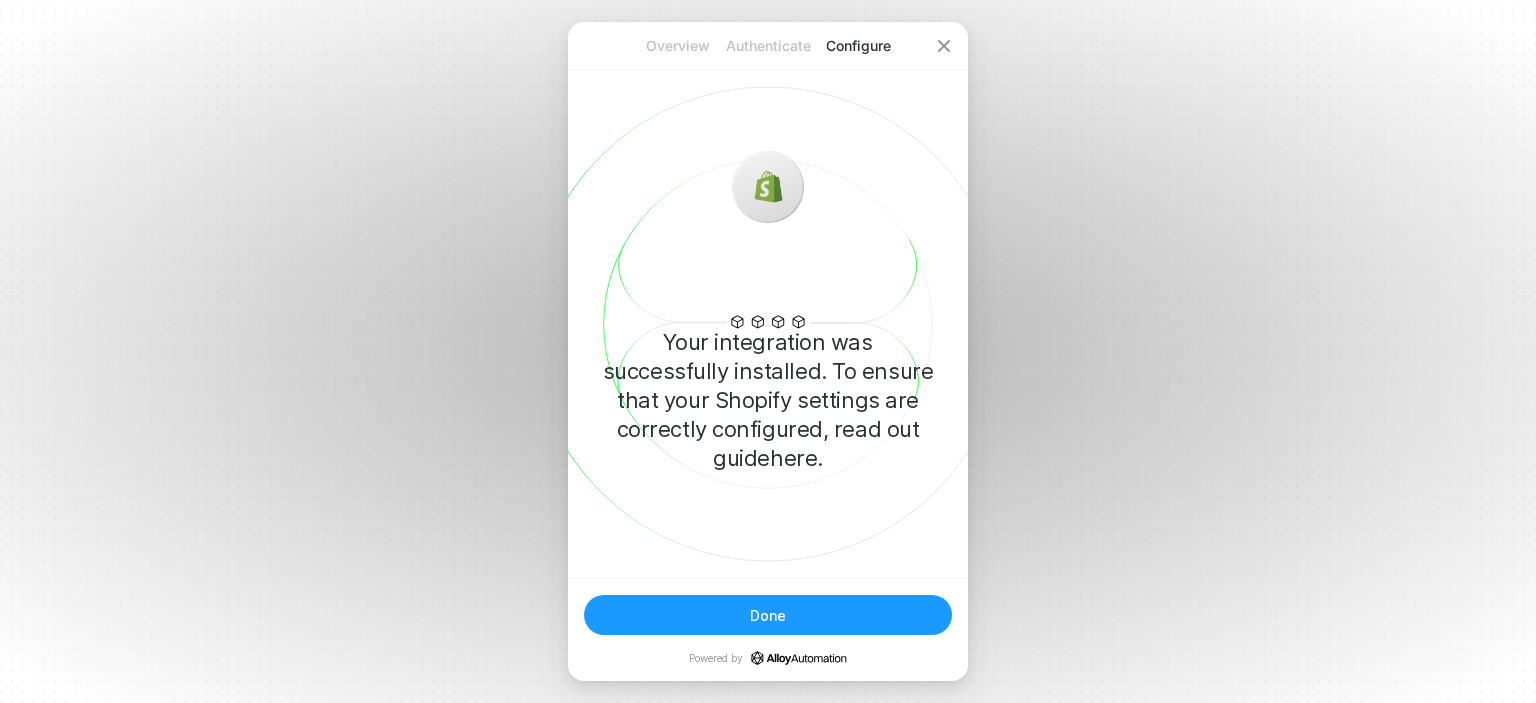 click on "Done" at bounding box center (768, 615) 